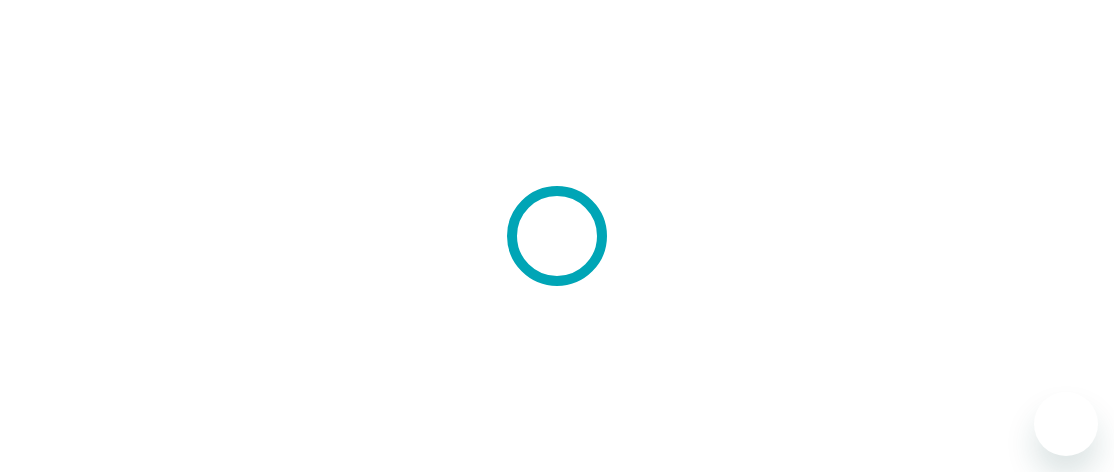 scroll, scrollTop: 0, scrollLeft: 0, axis: both 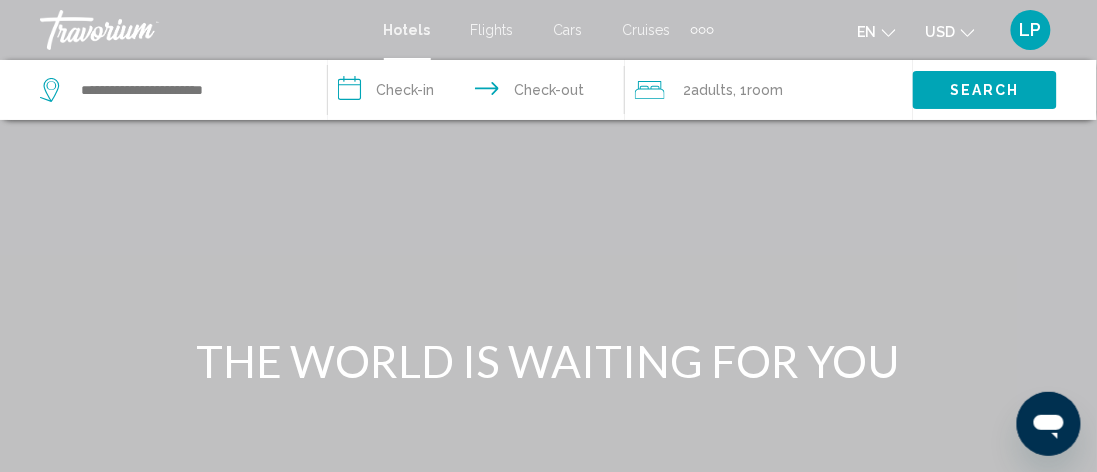 click on "Cruises" at bounding box center [647, 30] 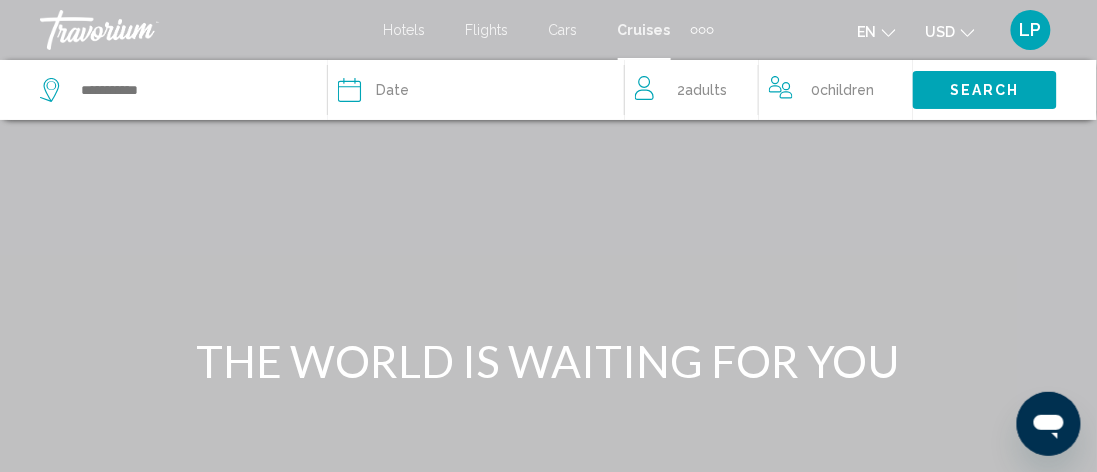click 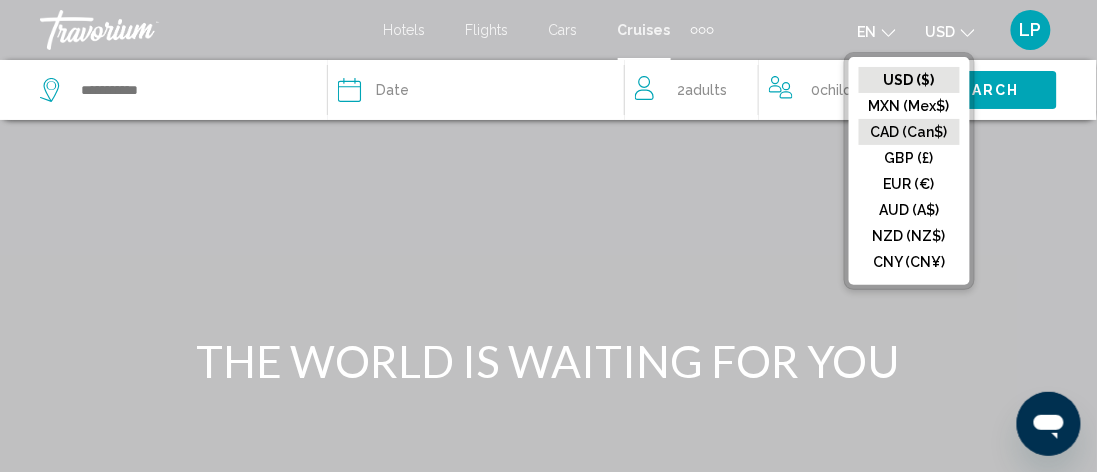 click on "CAD (Can$)" 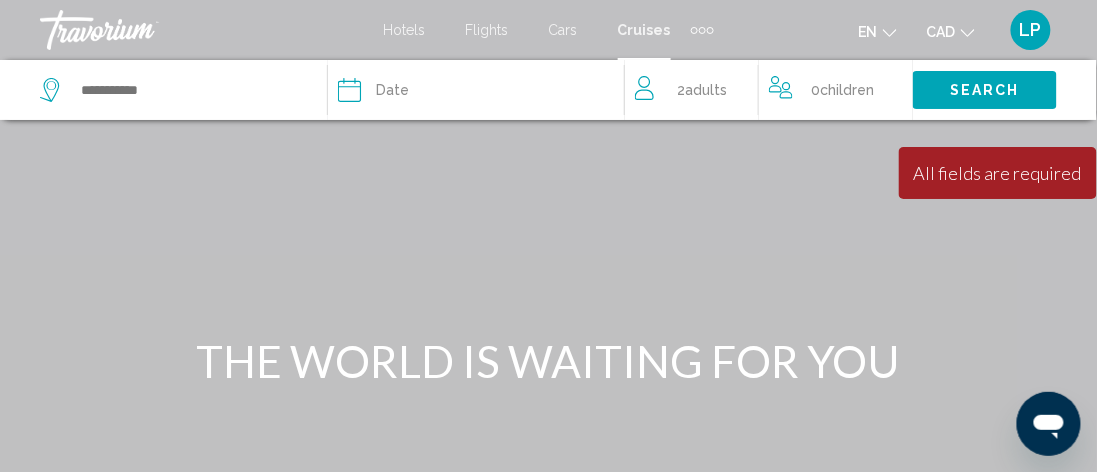 click on "2  Adult Adults" 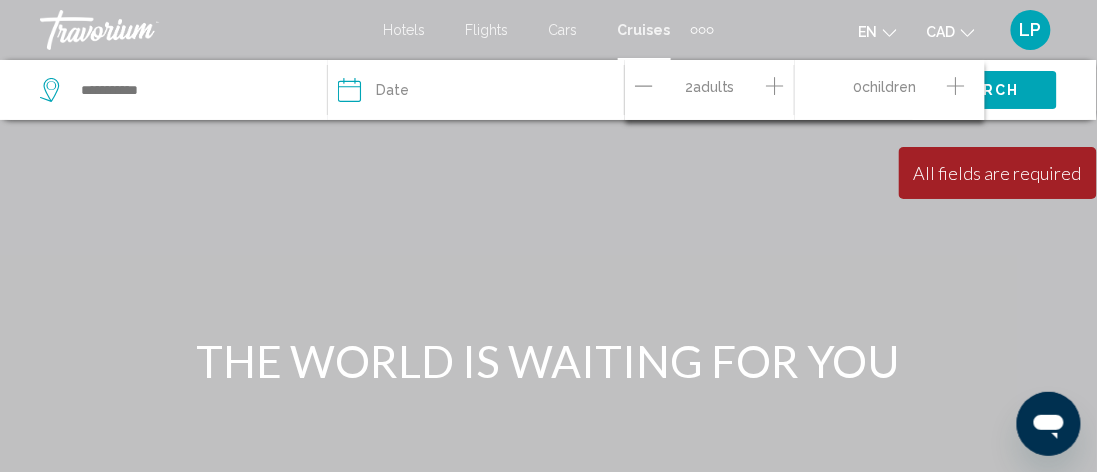 click 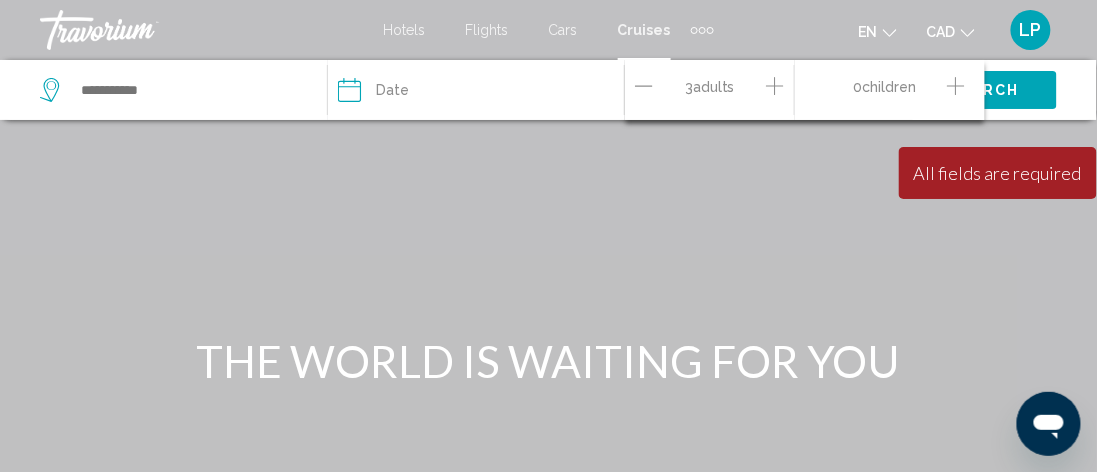 click on "Date" 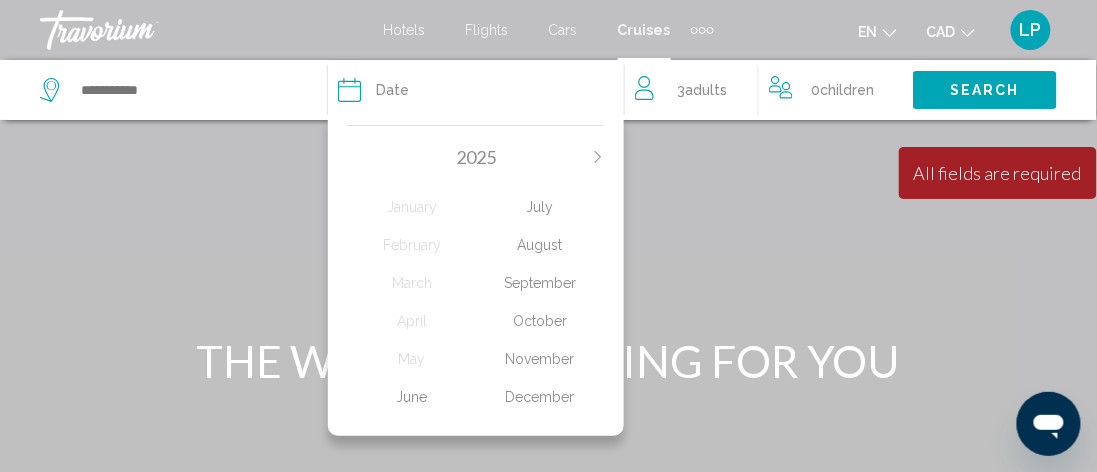 click on "August" 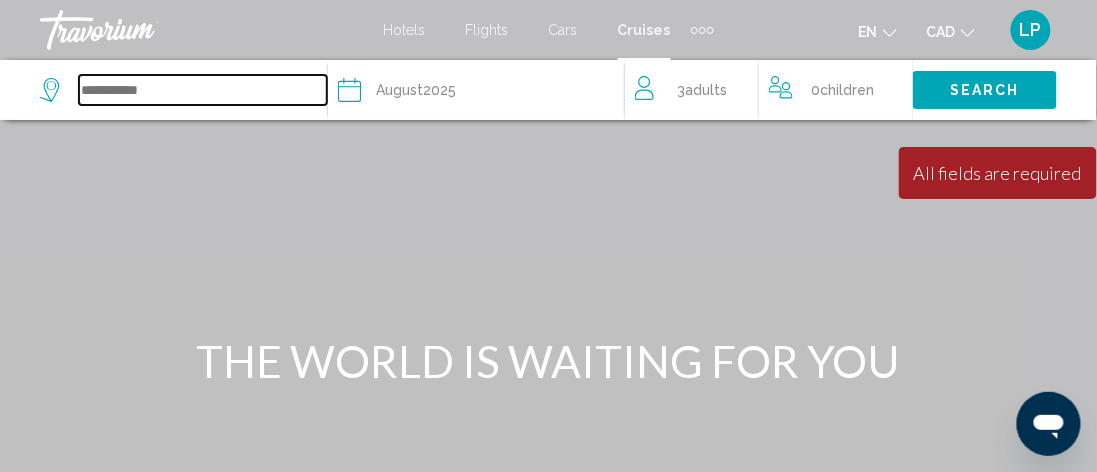 click at bounding box center [203, 90] 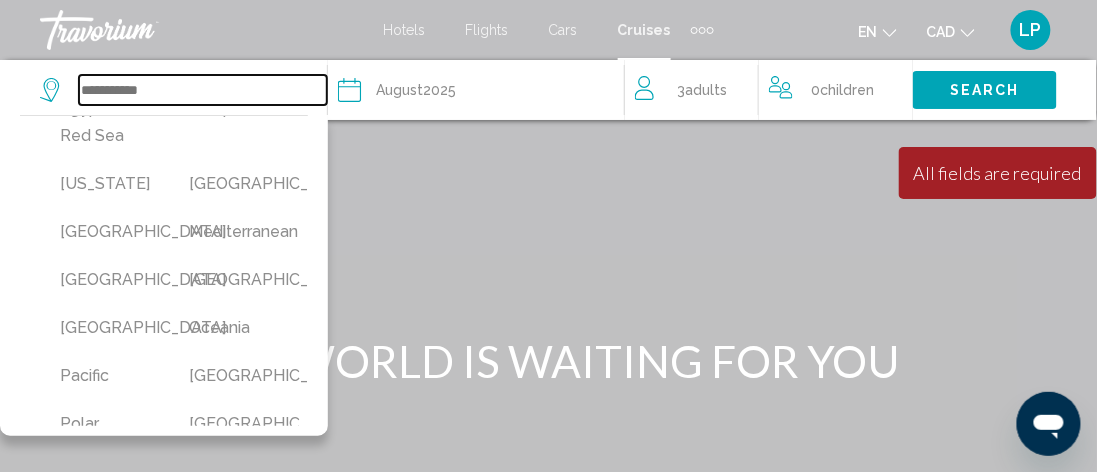 scroll, scrollTop: 490, scrollLeft: 0, axis: vertical 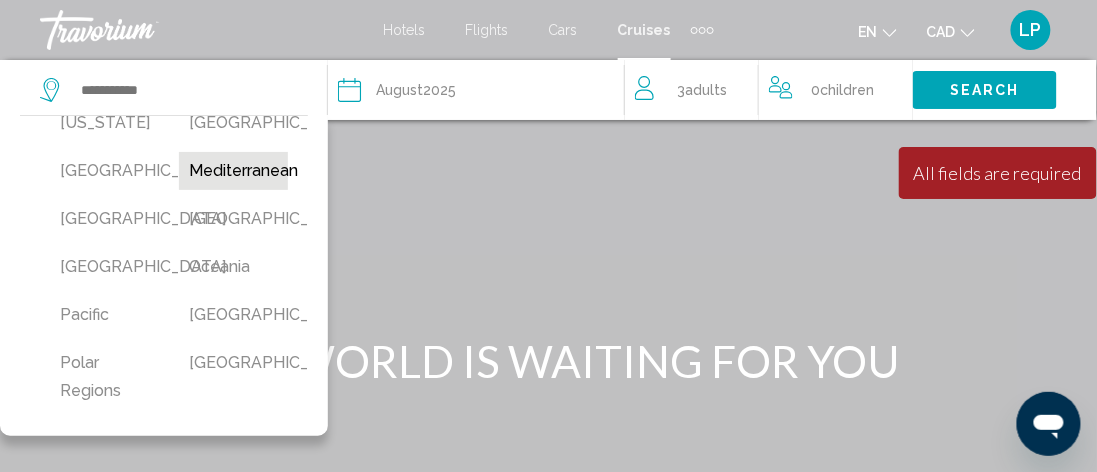click on "Mediterranean" at bounding box center (233, 171) 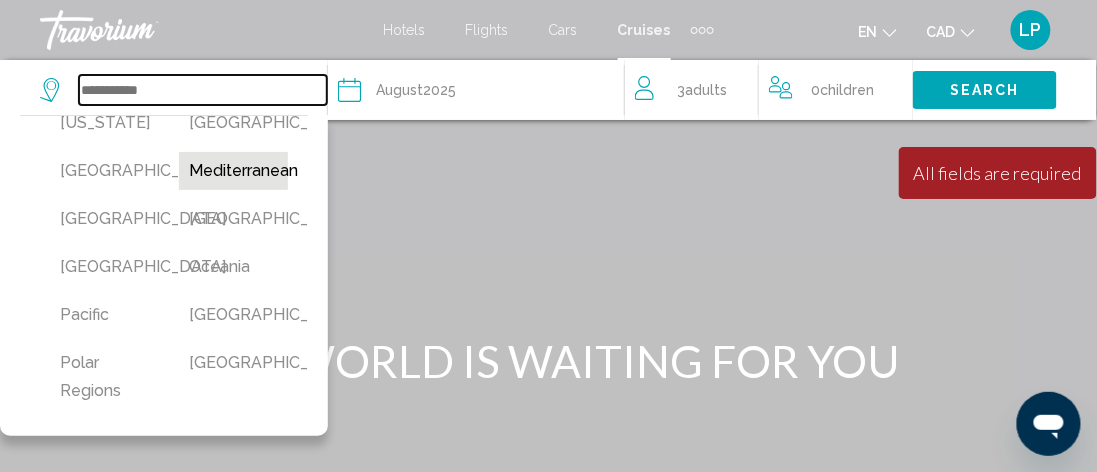 type on "**********" 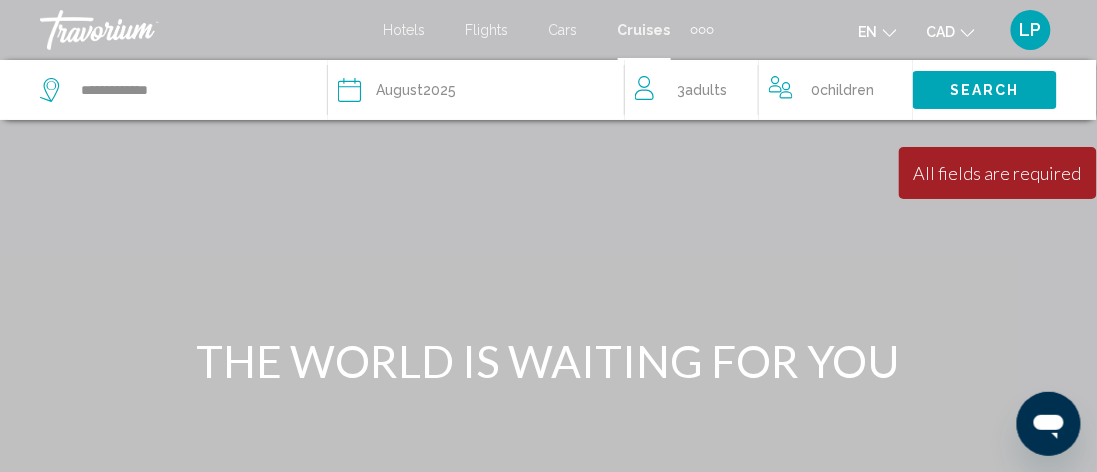 click on "Search" at bounding box center [985, 91] 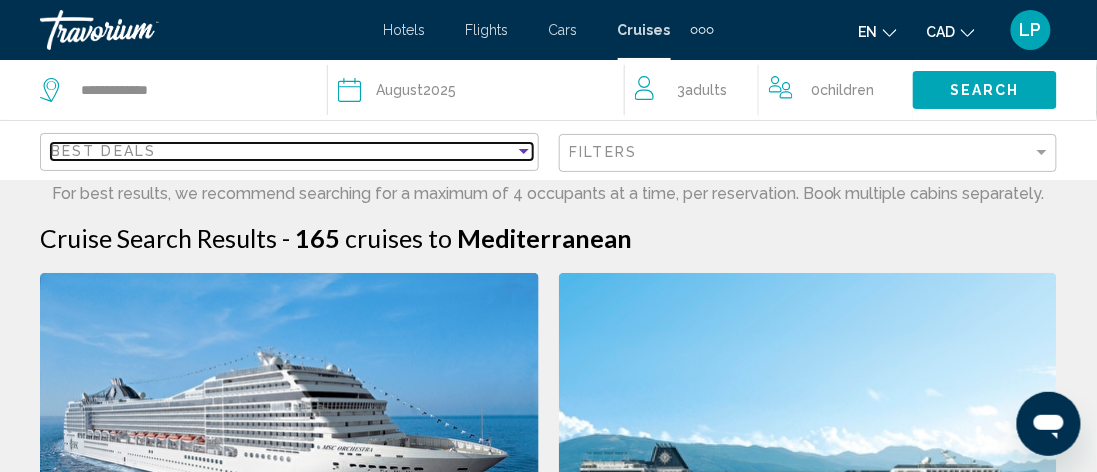 click at bounding box center (524, 151) 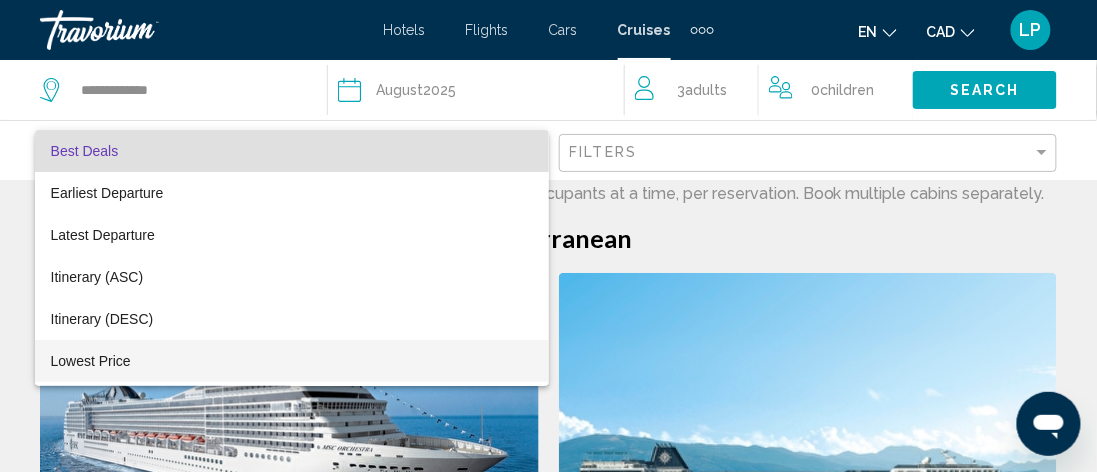 click on "Lowest Price" at bounding box center (292, 361) 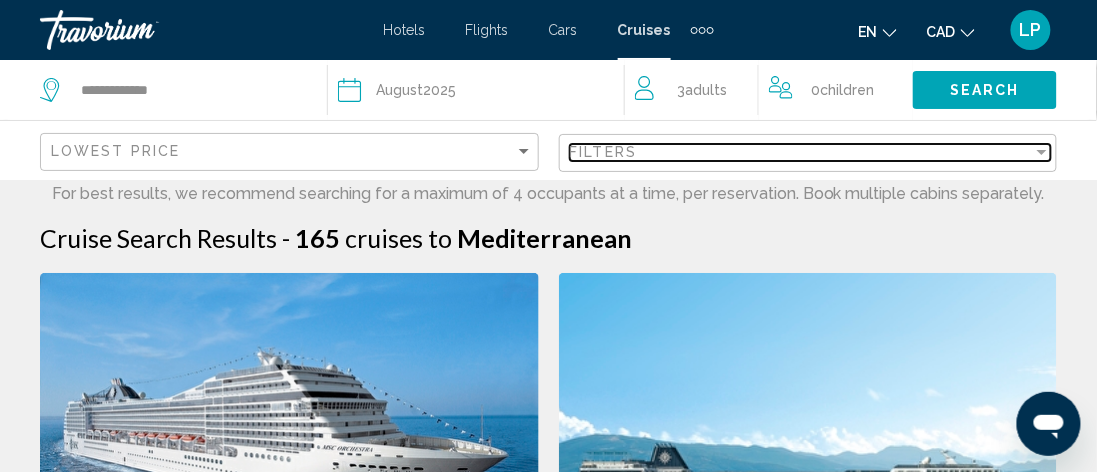 click at bounding box center [1042, 152] 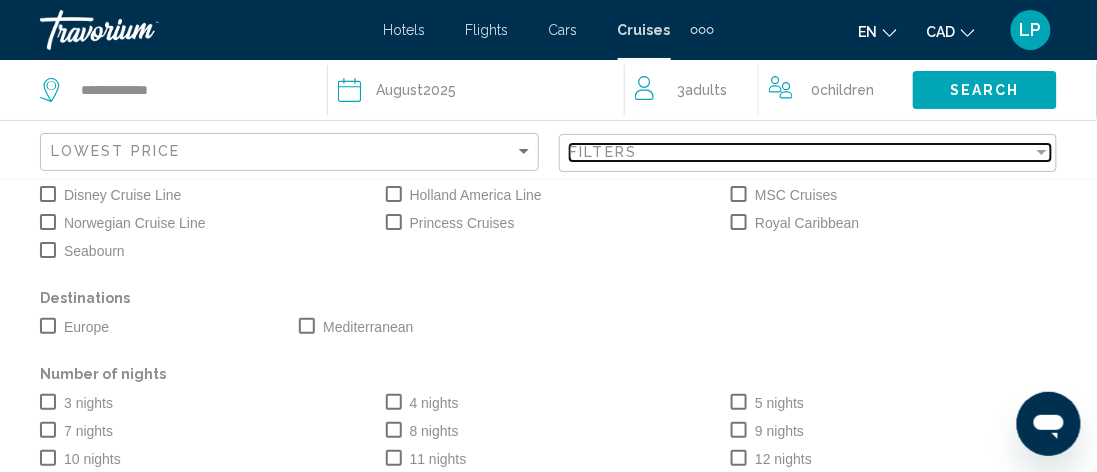 scroll, scrollTop: 78, scrollLeft: 0, axis: vertical 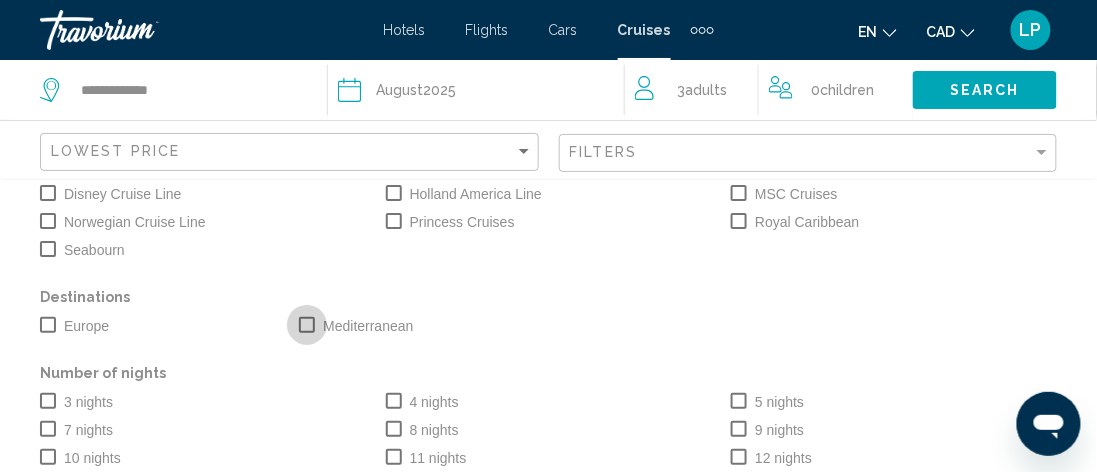 click at bounding box center (307, 325) 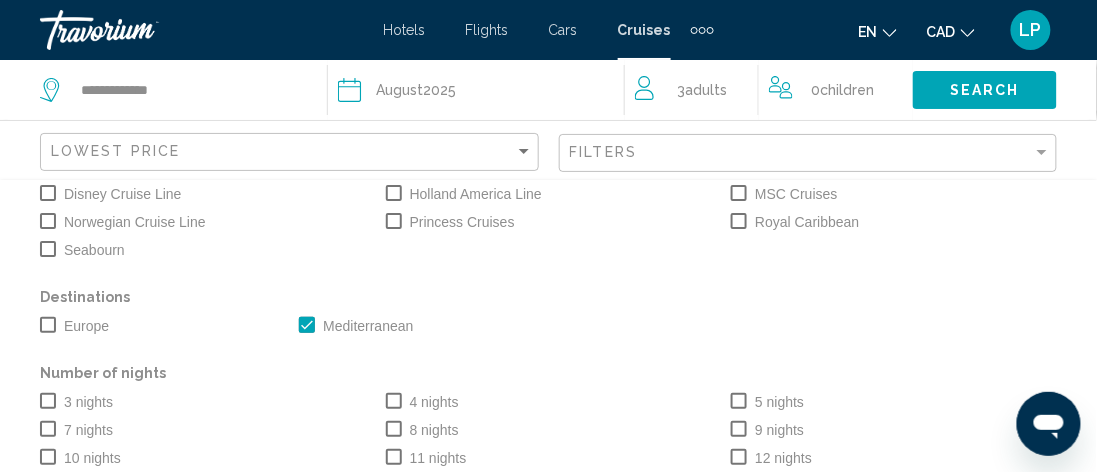 scroll, scrollTop: 125, scrollLeft: 0, axis: vertical 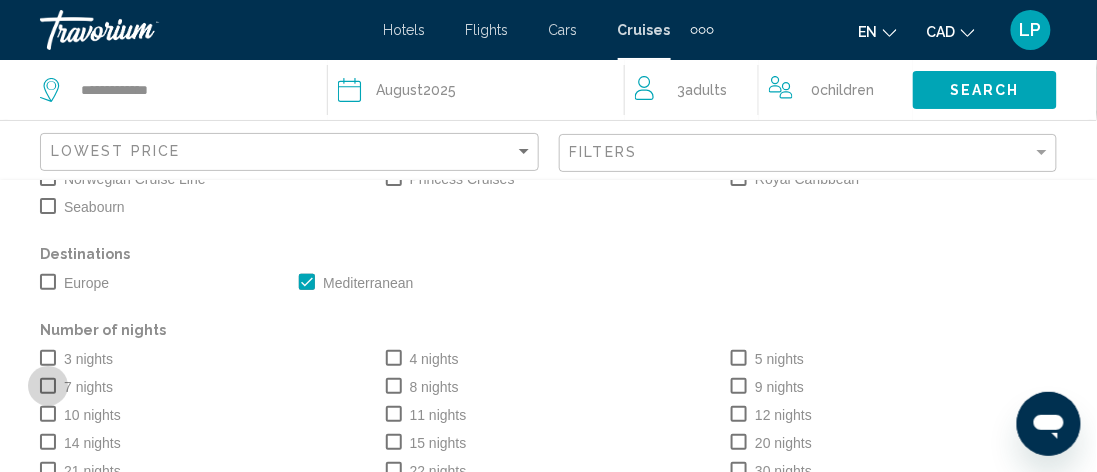 click at bounding box center (48, 386) 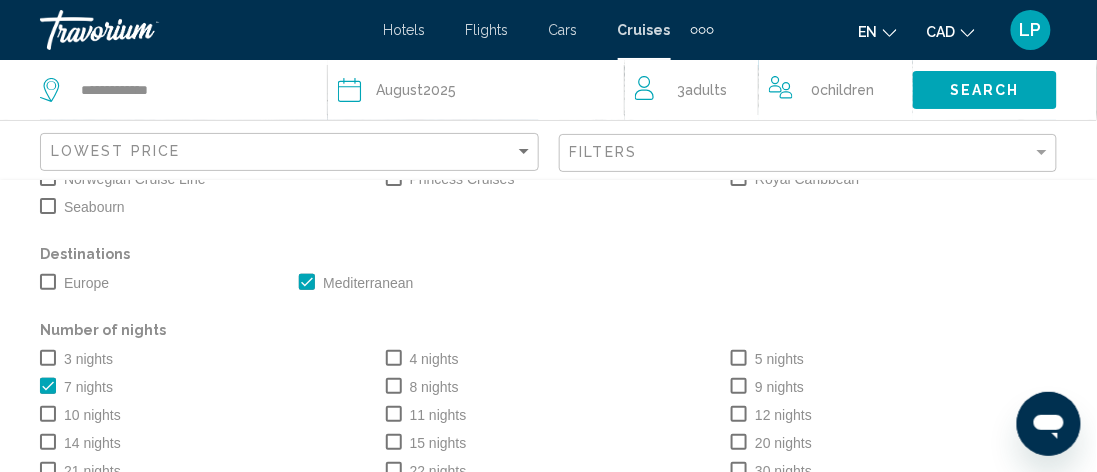 scroll, scrollTop: 405, scrollLeft: 0, axis: vertical 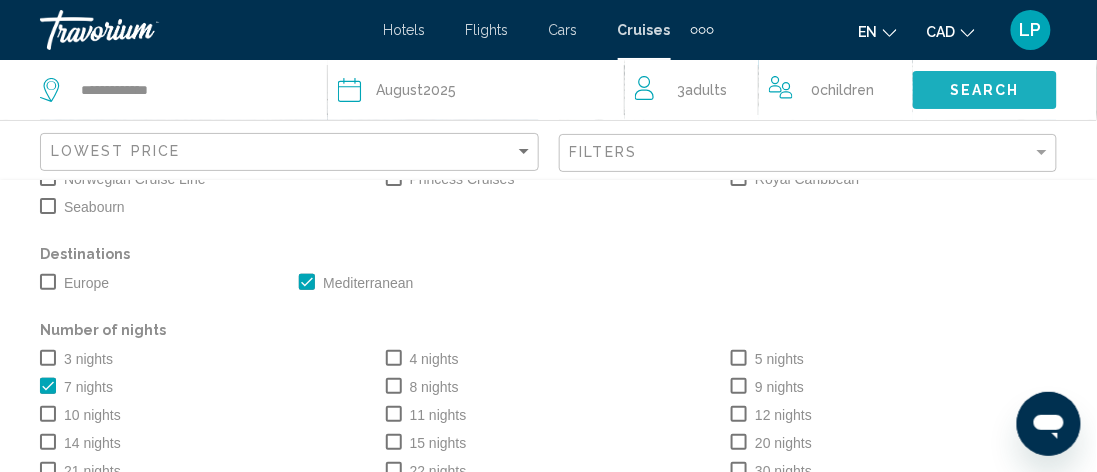 click on "Search" 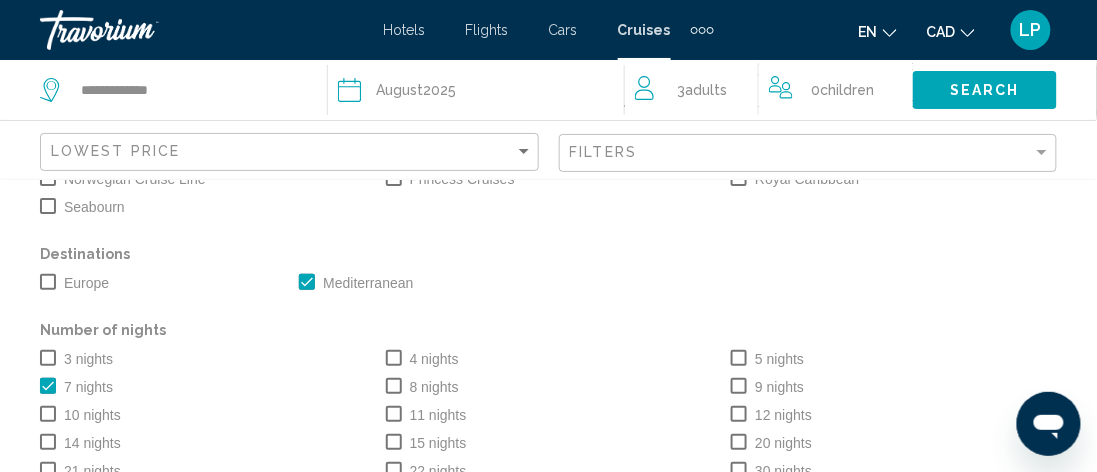 scroll, scrollTop: 3305, scrollLeft: 0, axis: vertical 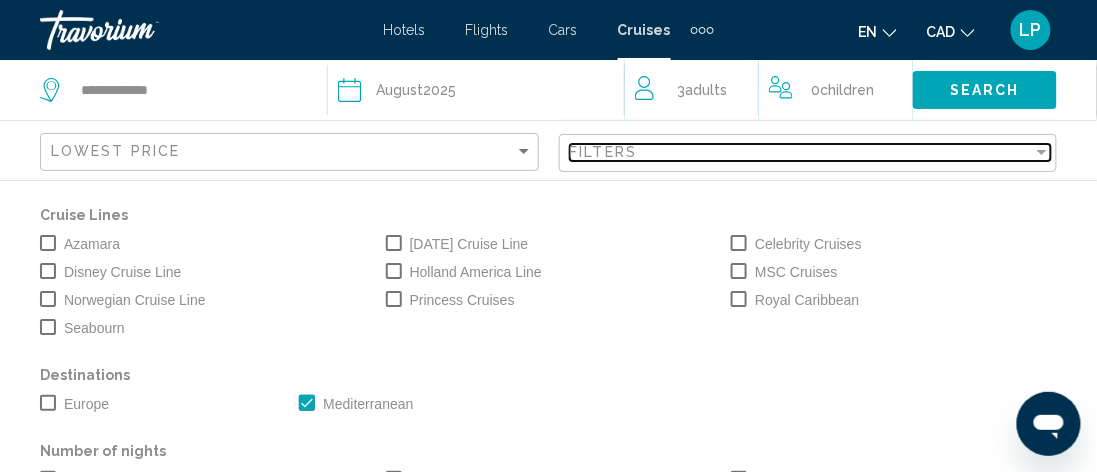 click at bounding box center (1042, 152) 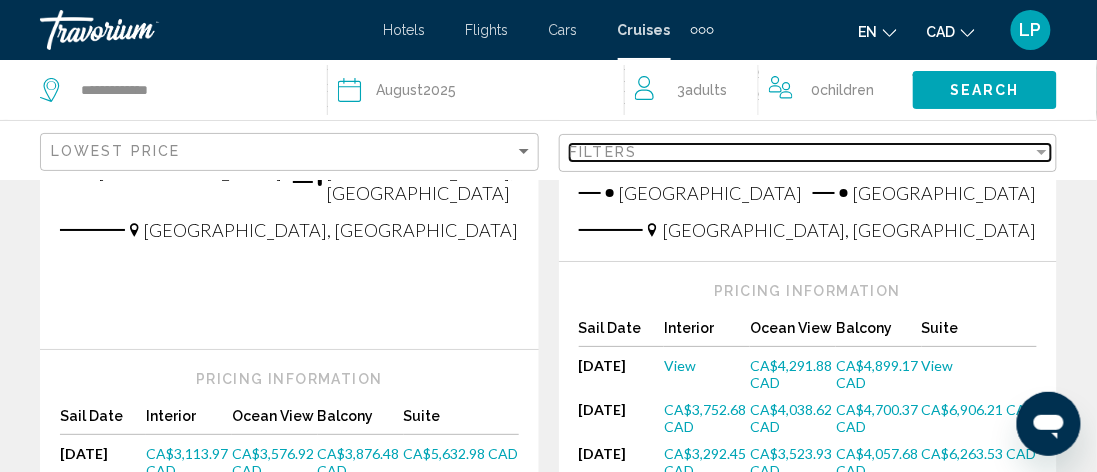 scroll, scrollTop: 3200, scrollLeft: 0, axis: vertical 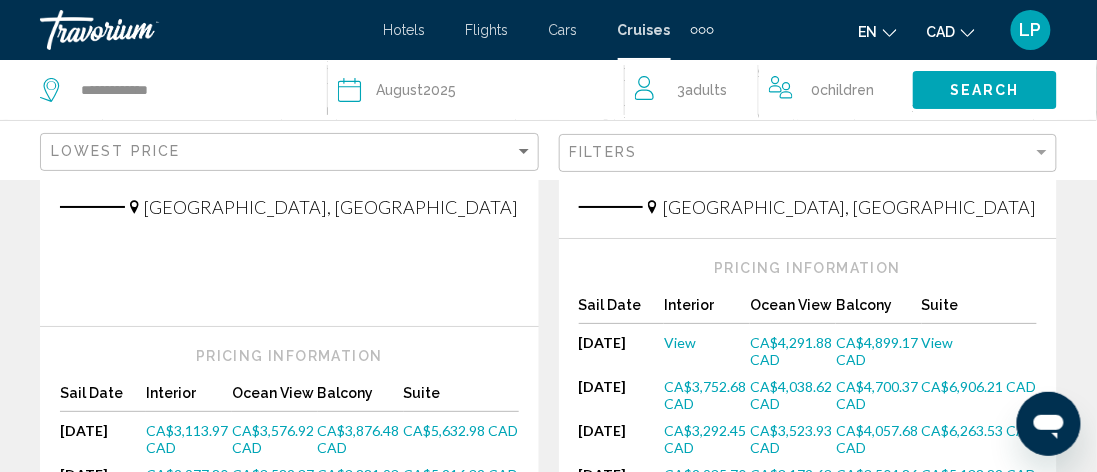 click on "2" at bounding box center (409, 624) 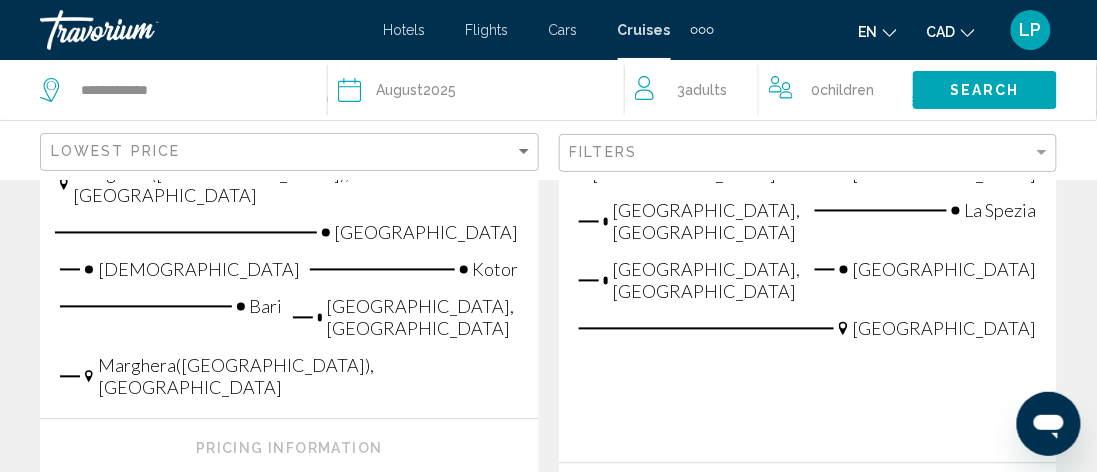 scroll, scrollTop: 820, scrollLeft: 0, axis: vertical 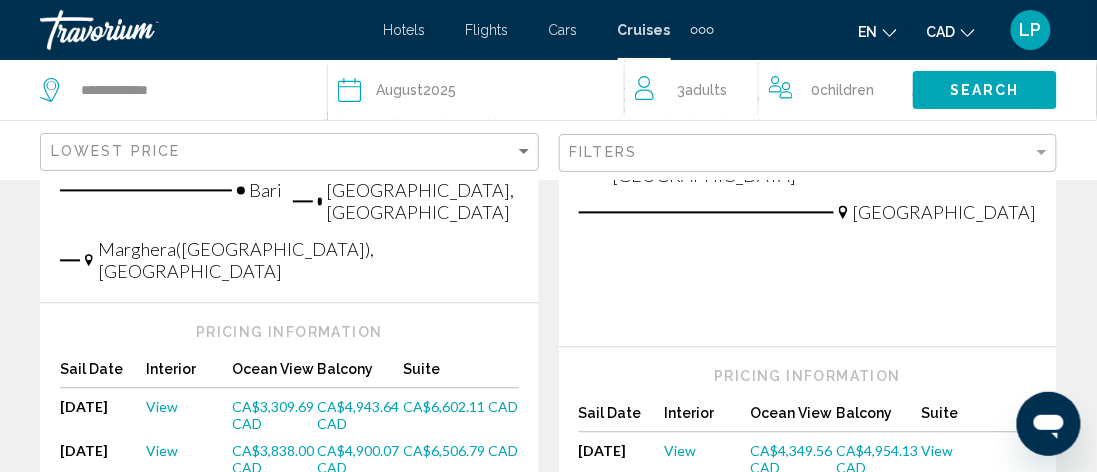 click on "CA$4,349.56 CAD" at bounding box center [791, 460] 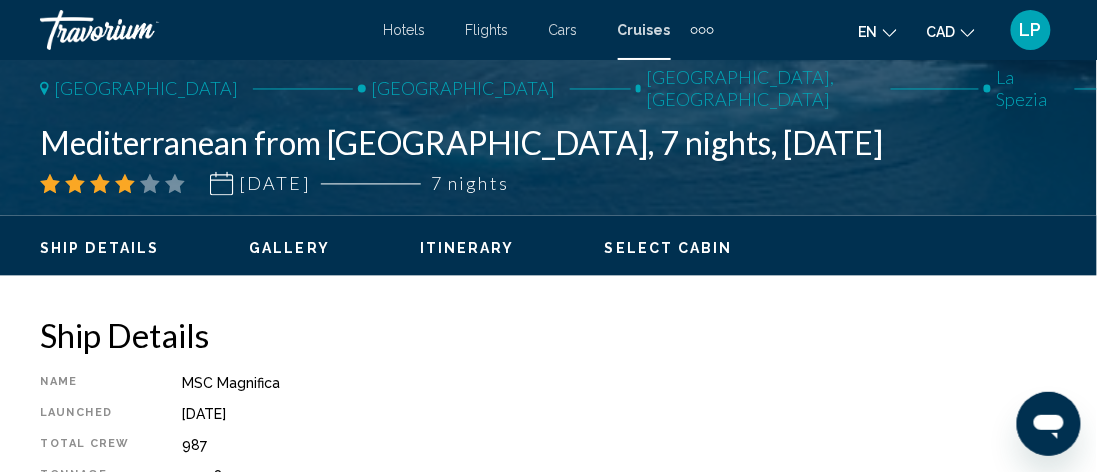scroll, scrollTop: 0, scrollLeft: 0, axis: both 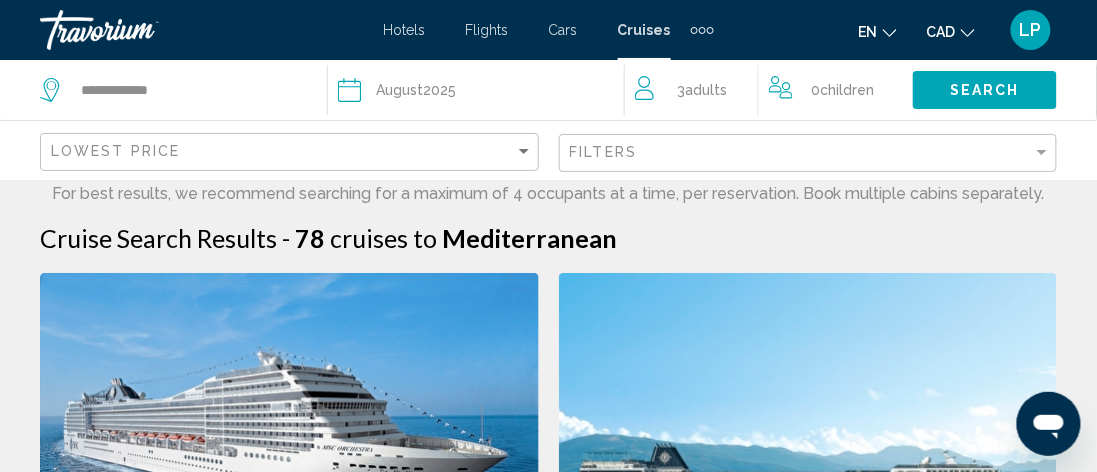 click on "[DATE]" 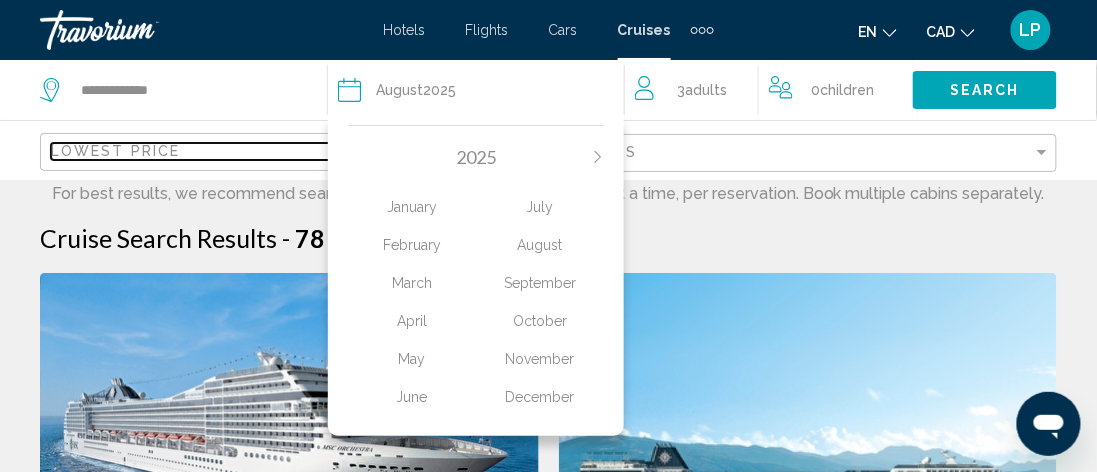 click on "Lowest Price" at bounding box center (283, 151) 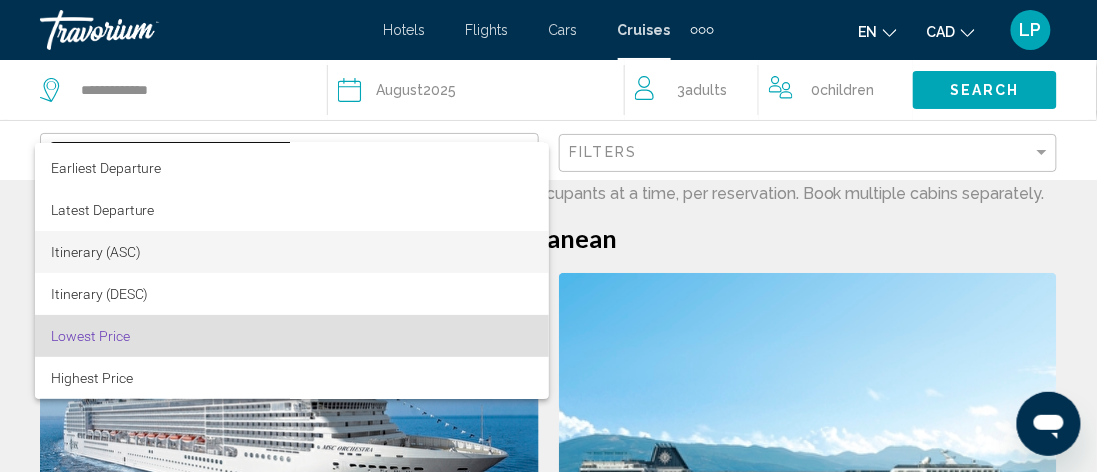 scroll, scrollTop: 0, scrollLeft: 0, axis: both 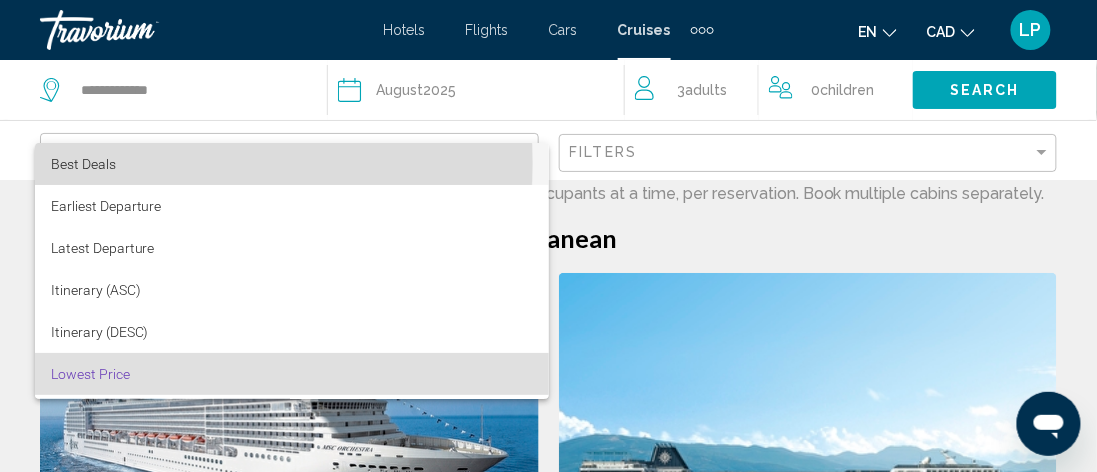 click on "Best Deals" at bounding box center (292, 164) 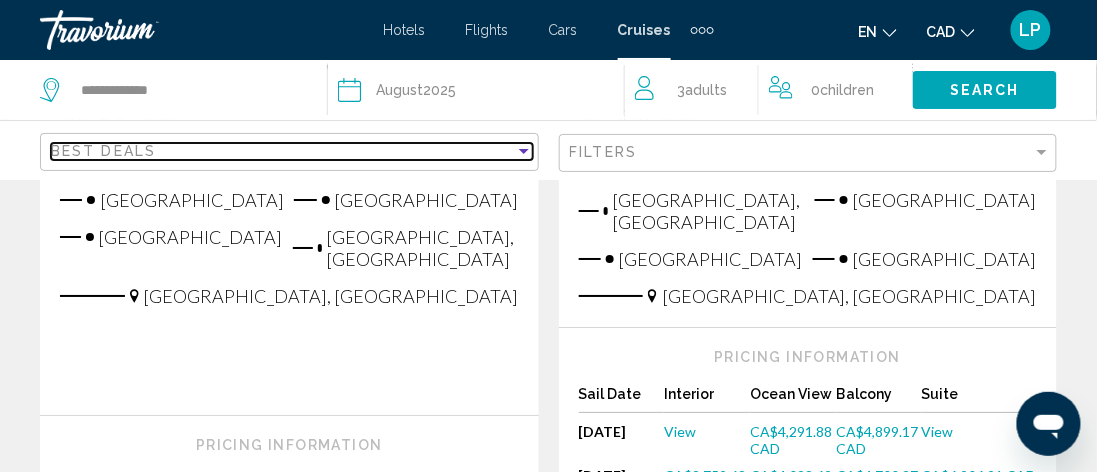 scroll, scrollTop: 3101, scrollLeft: 0, axis: vertical 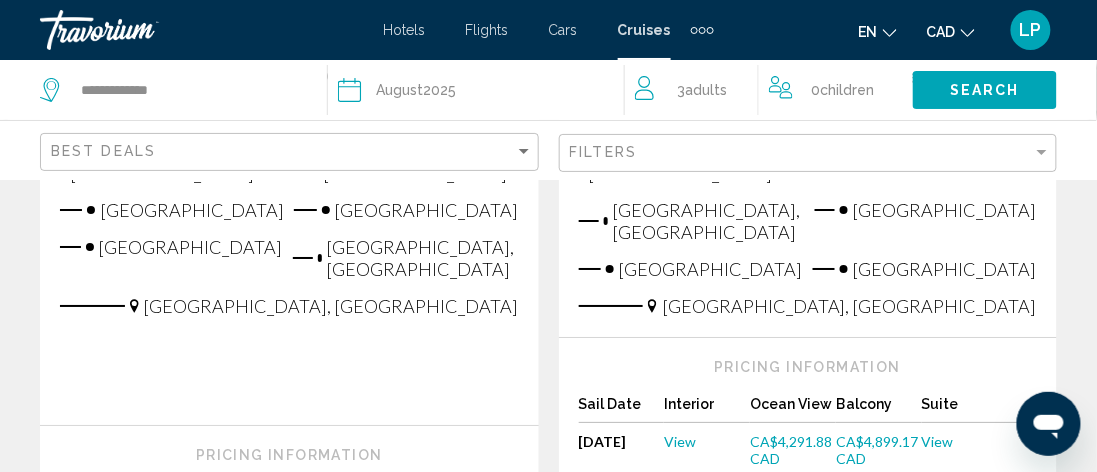 click on "4" at bounding box center [549, 723] 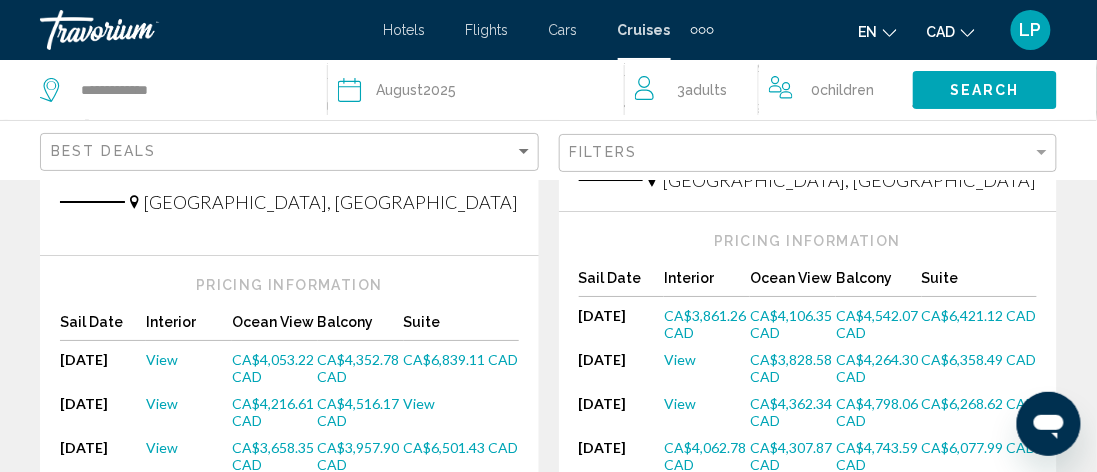 scroll, scrollTop: 3123, scrollLeft: 0, axis: vertical 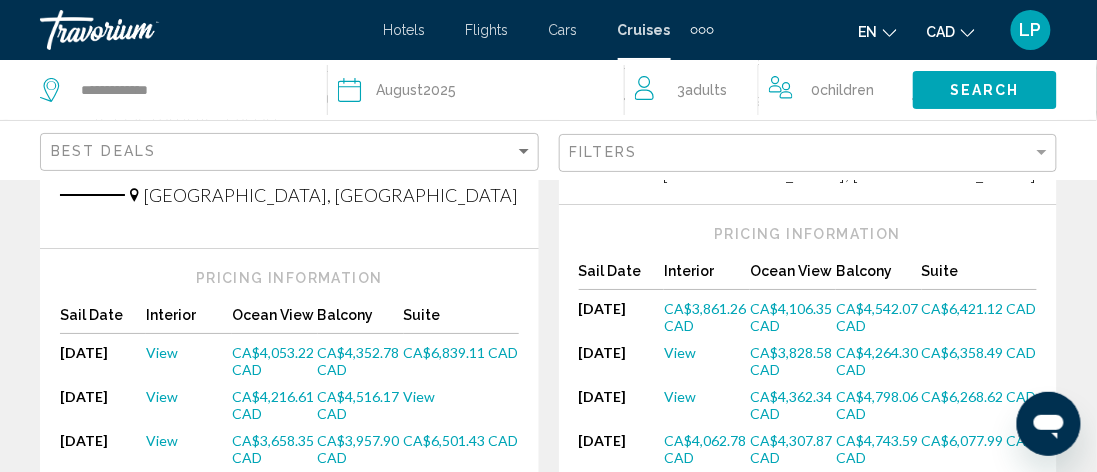 click on "5" at bounding box center [619, 590] 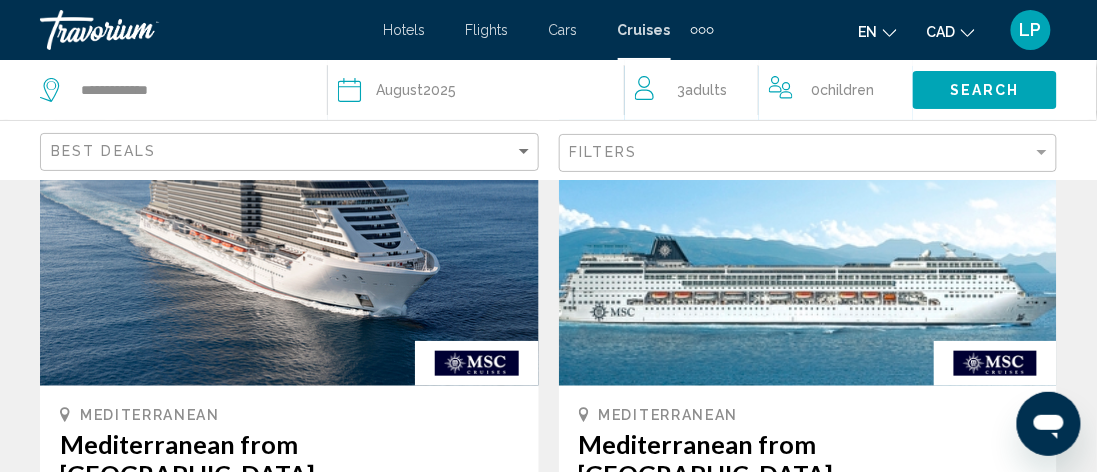 scroll, scrollTop: 0, scrollLeft: 0, axis: both 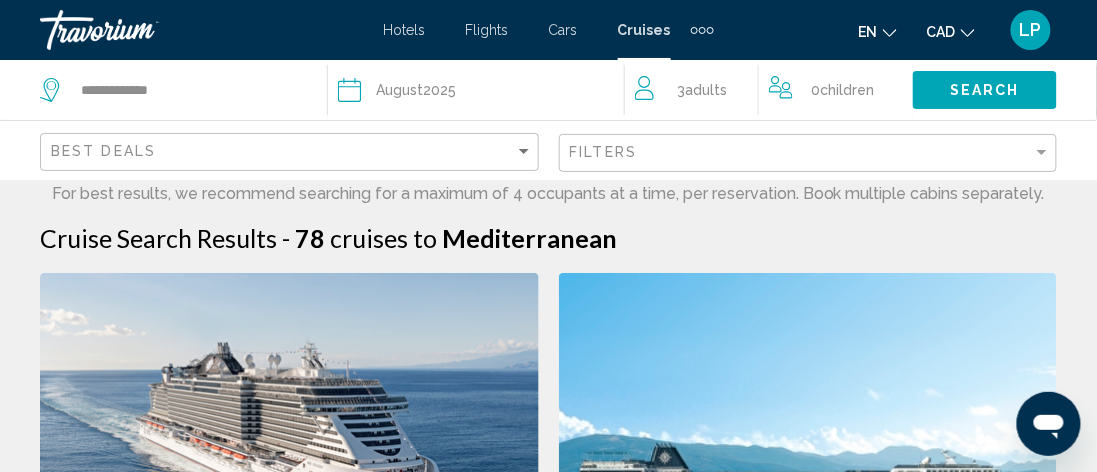 click on "Flights" at bounding box center [487, 30] 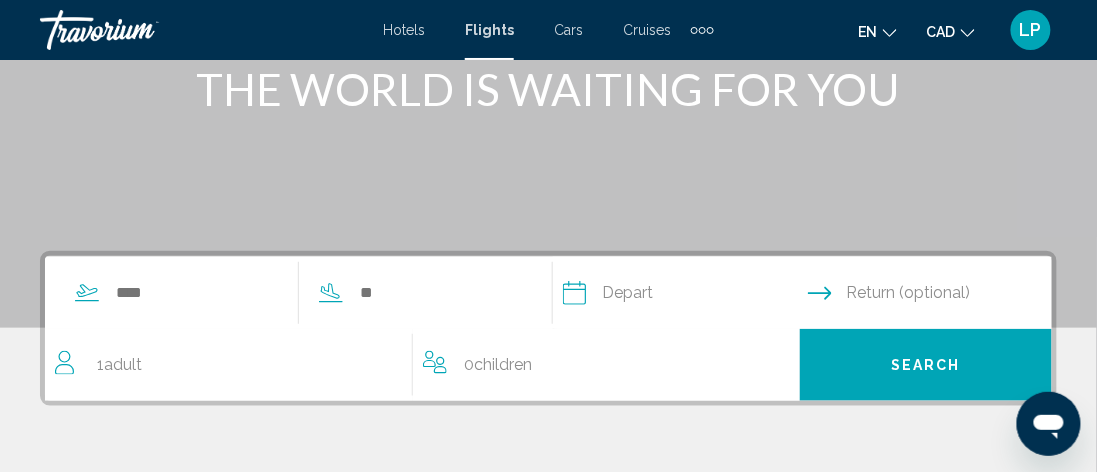 scroll, scrollTop: 260, scrollLeft: 0, axis: vertical 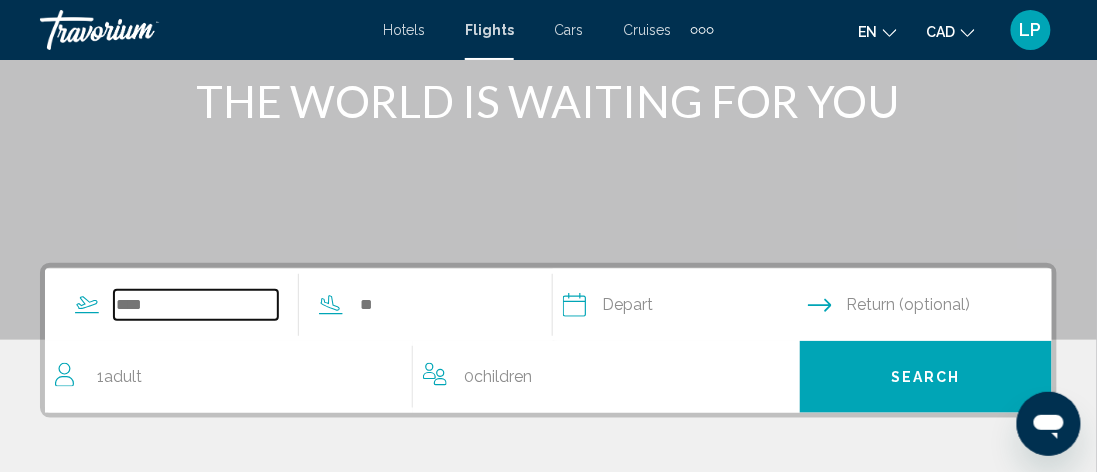 click at bounding box center [196, 305] 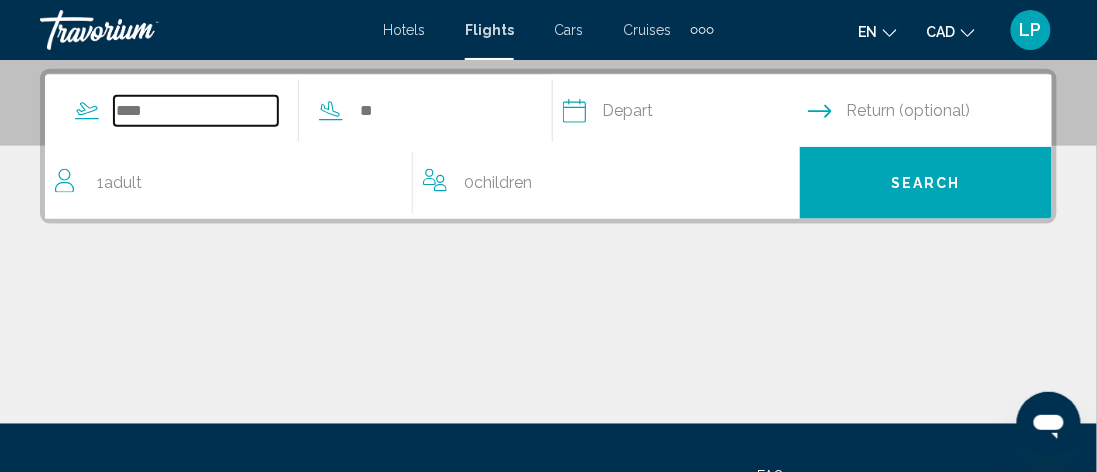 scroll, scrollTop: 457, scrollLeft: 0, axis: vertical 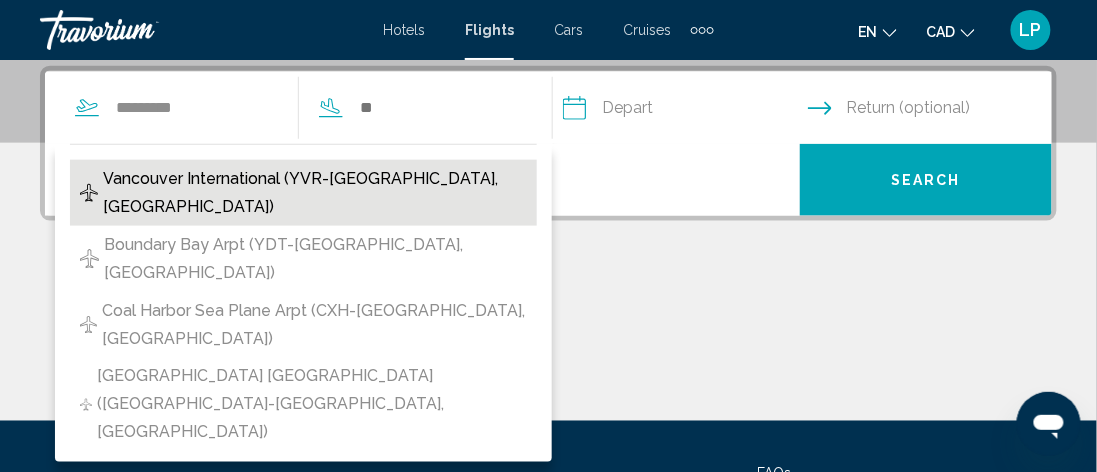 click on "Vancouver International (YVR-[GEOGRAPHIC_DATA], [GEOGRAPHIC_DATA])" at bounding box center (315, 193) 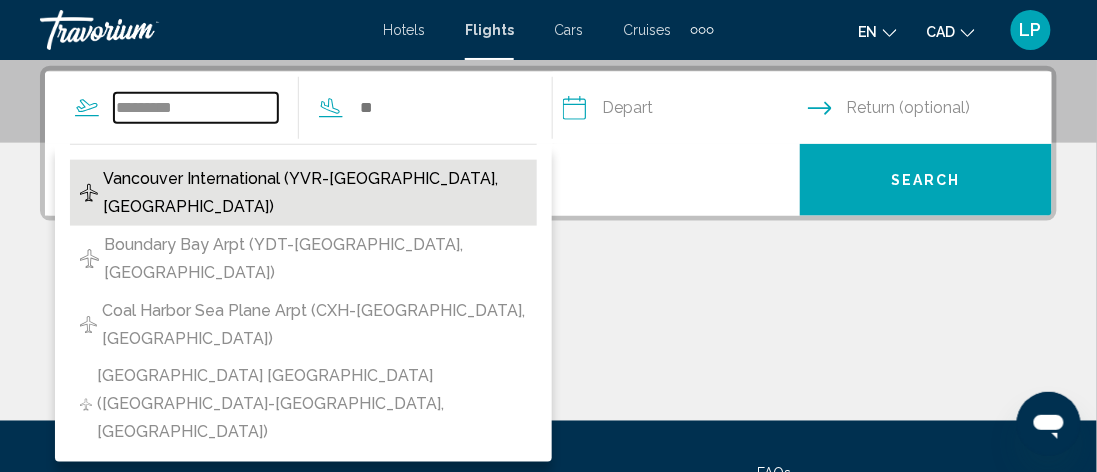 type on "**********" 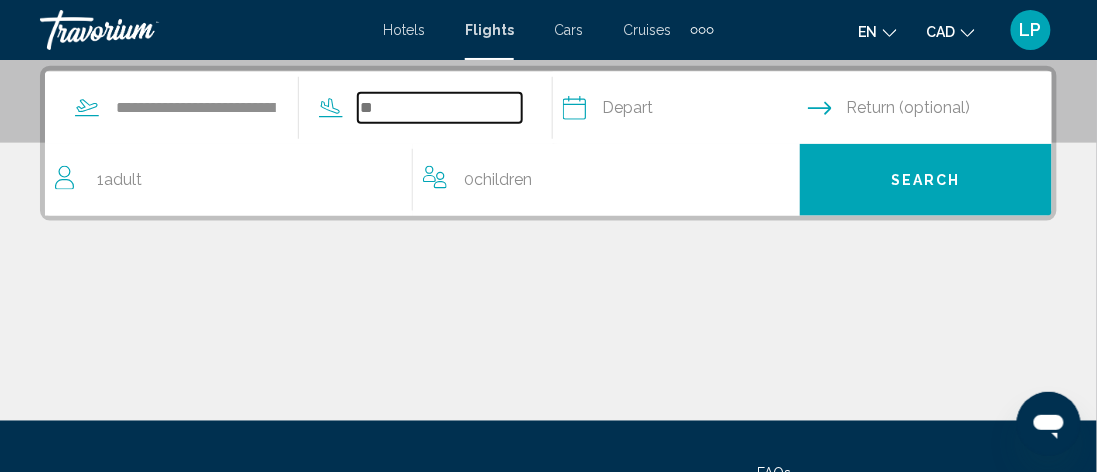 click at bounding box center (440, 108) 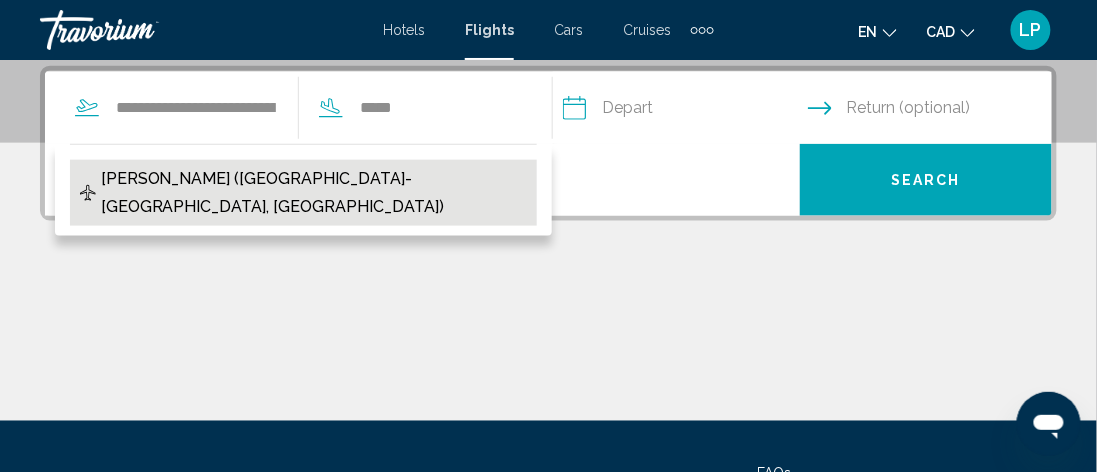 click on "[PERSON_NAME] ([GEOGRAPHIC_DATA]-[GEOGRAPHIC_DATA], [GEOGRAPHIC_DATA])" at bounding box center [314, 193] 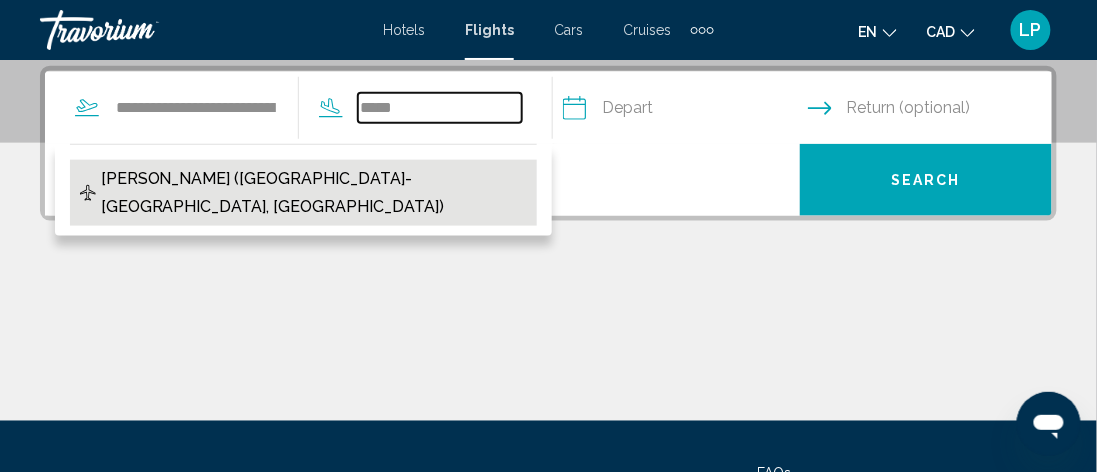 type on "**********" 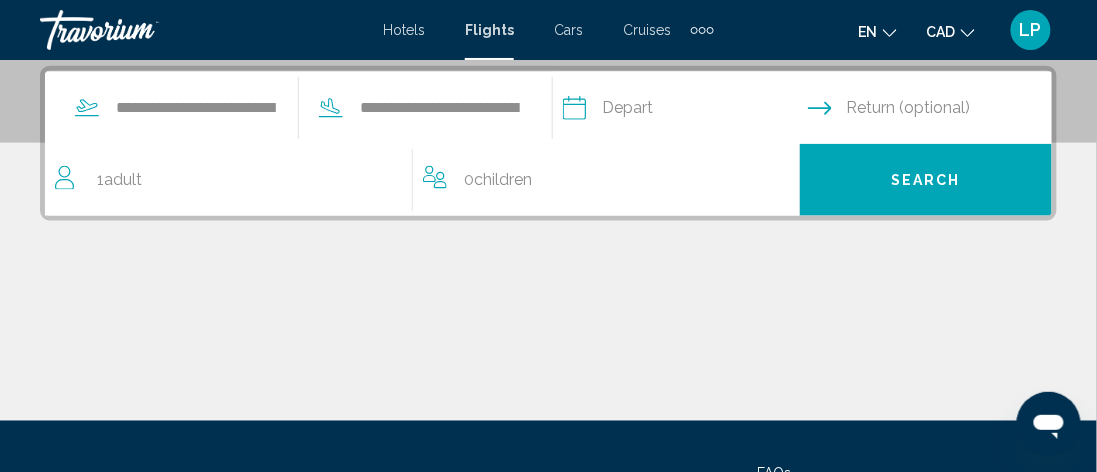 click at bounding box center [684, 111] 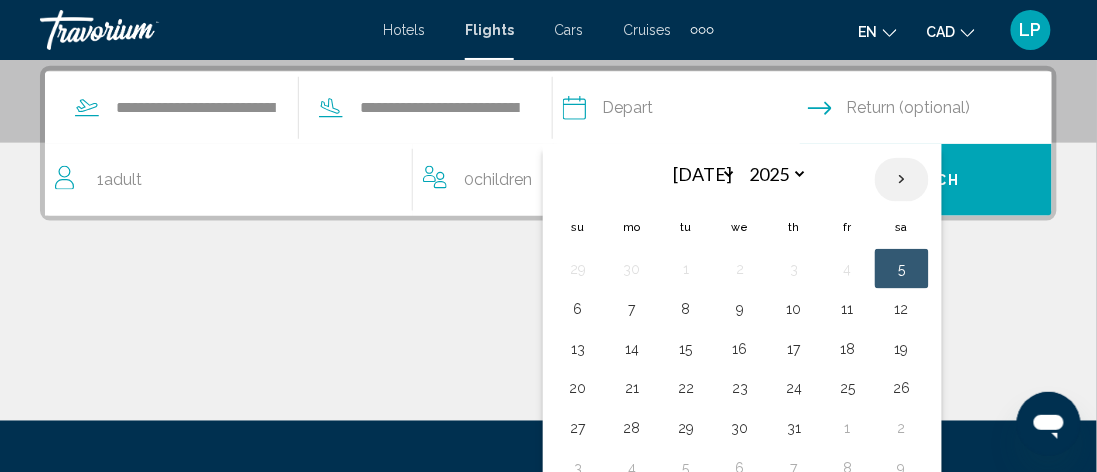 click at bounding box center [902, 180] 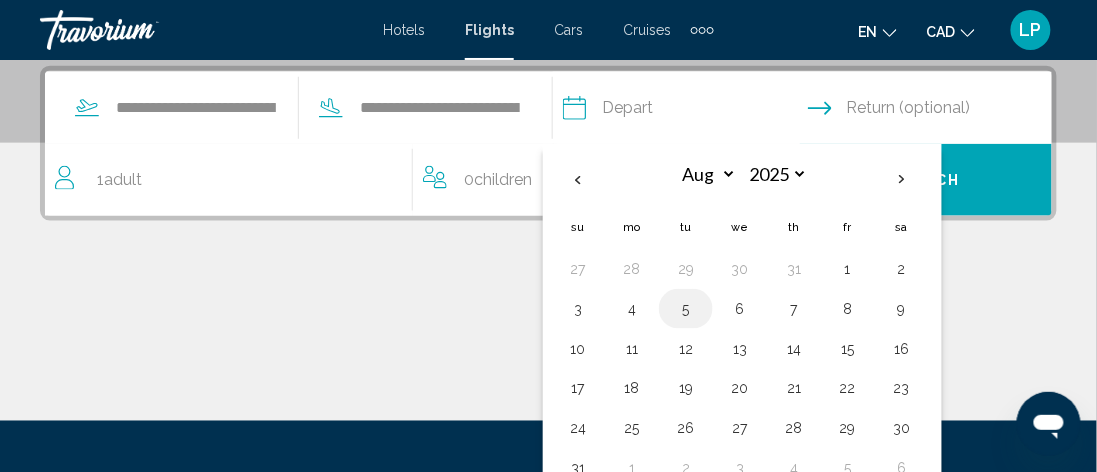click on "5" at bounding box center [686, 309] 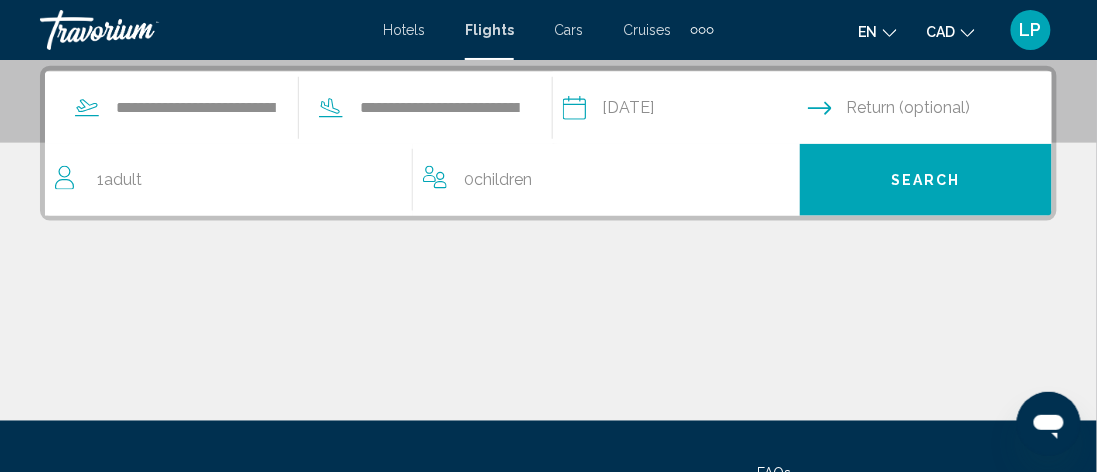 click on "1  Adult Adults" at bounding box center [234, 180] 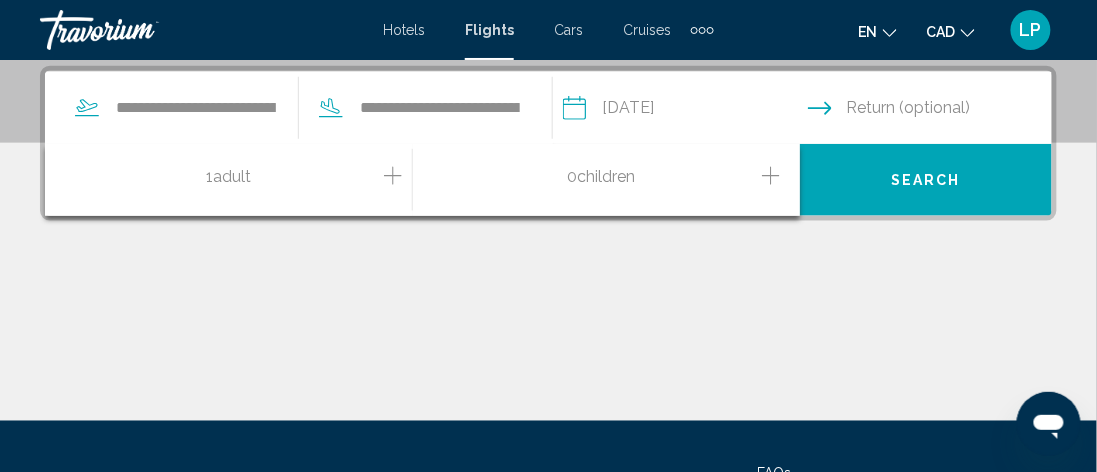 click 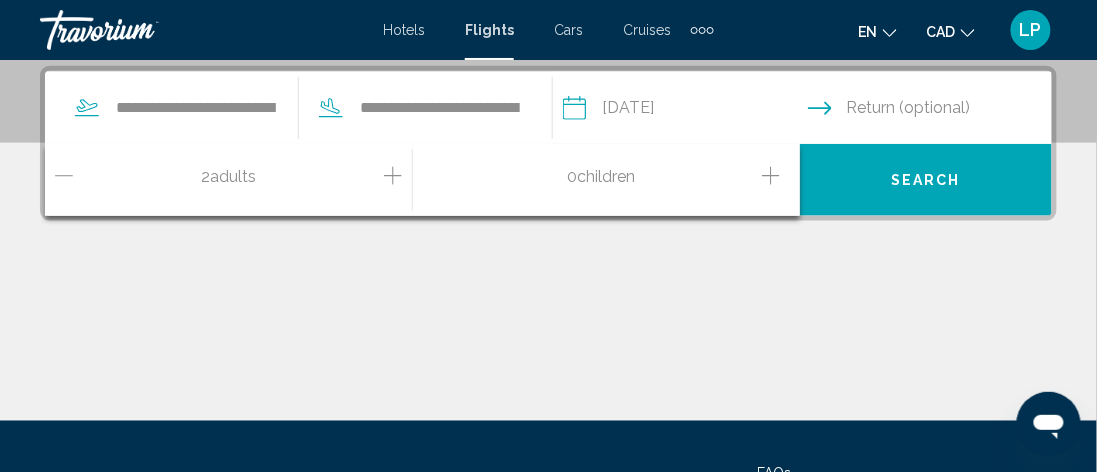 click 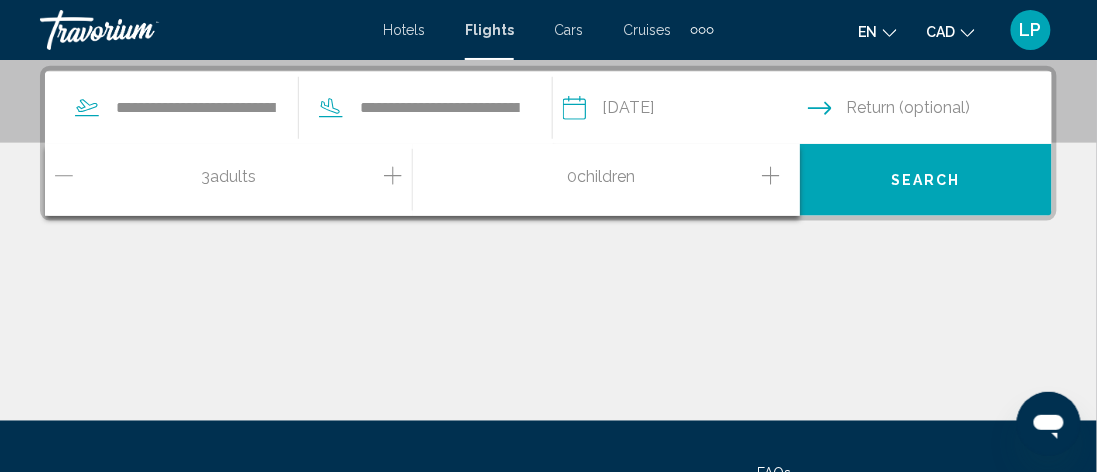 click on "Search" at bounding box center [926, 181] 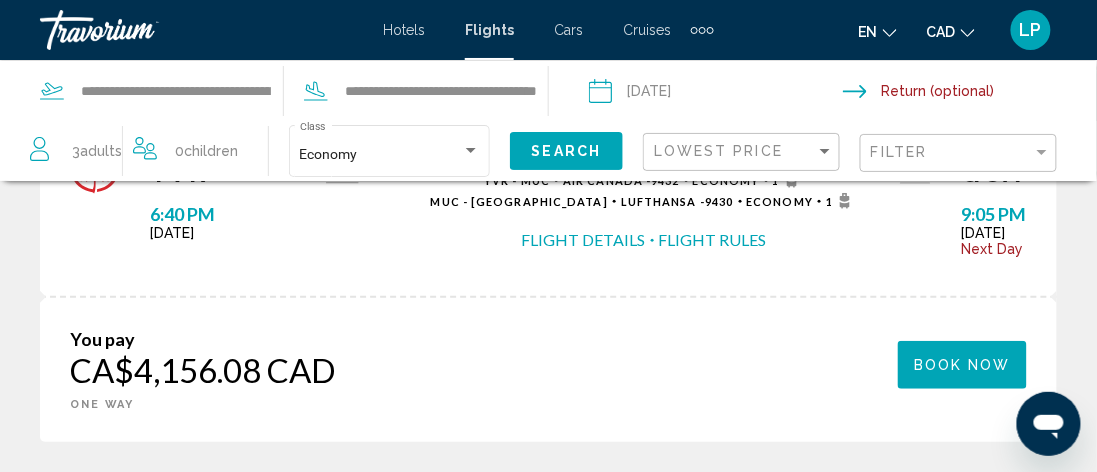 scroll, scrollTop: 134, scrollLeft: 0, axis: vertical 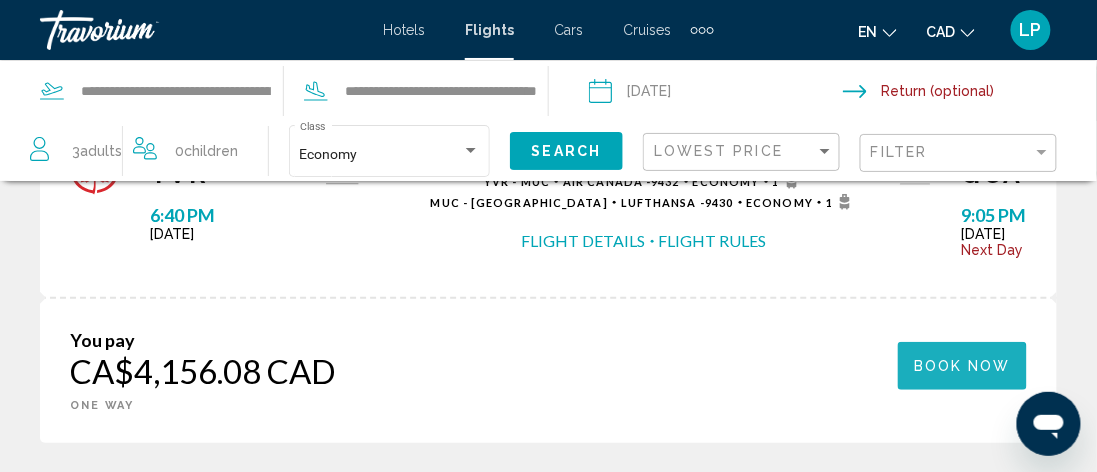 click on "Book now" at bounding box center (962, 365) 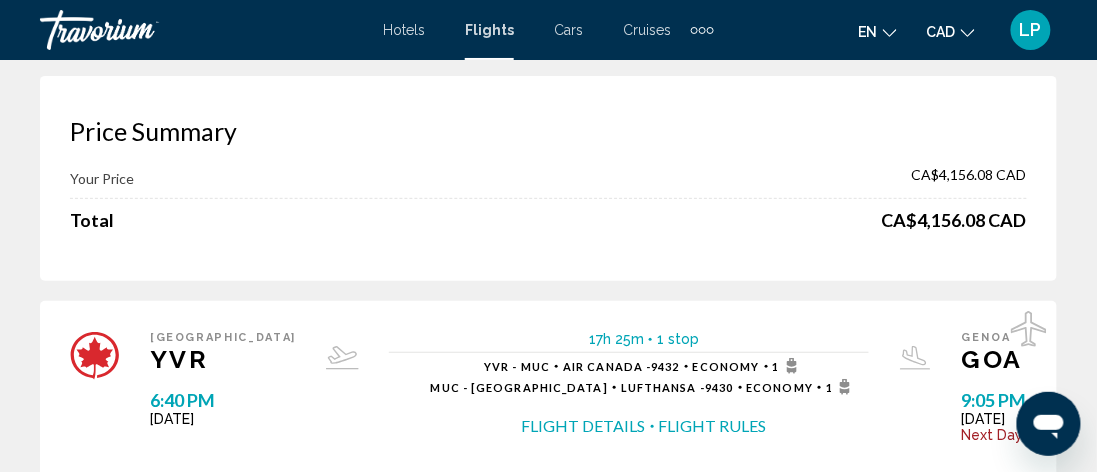 scroll, scrollTop: 194, scrollLeft: 0, axis: vertical 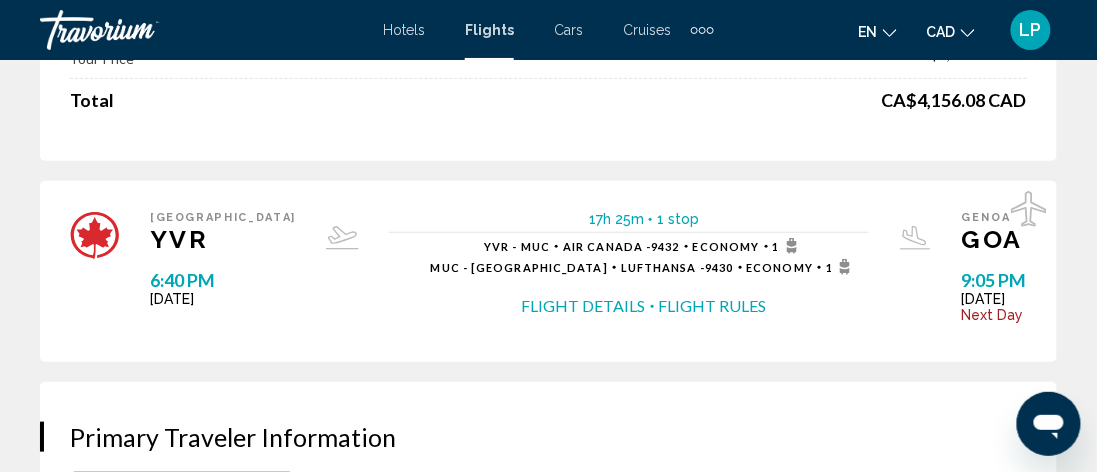 click on "Flight Details" at bounding box center [584, 306] 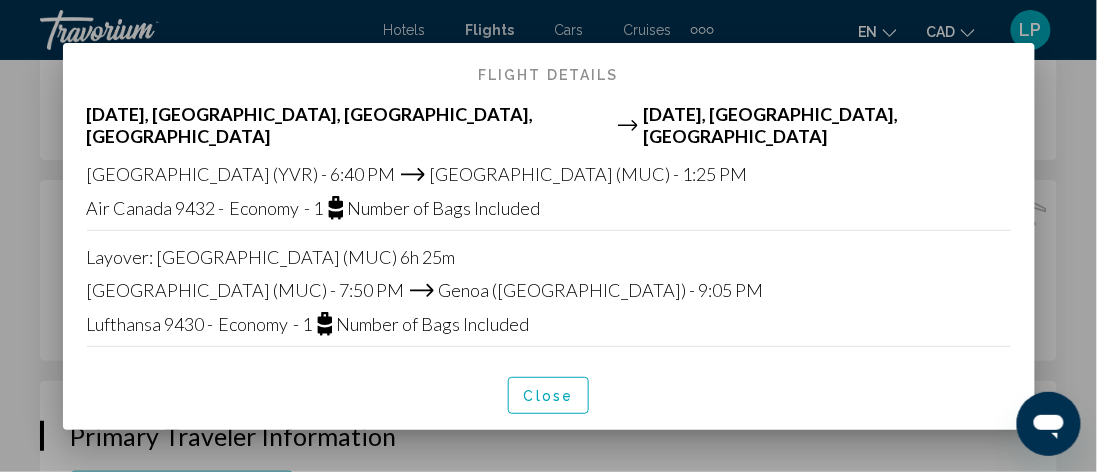 scroll, scrollTop: 0, scrollLeft: 0, axis: both 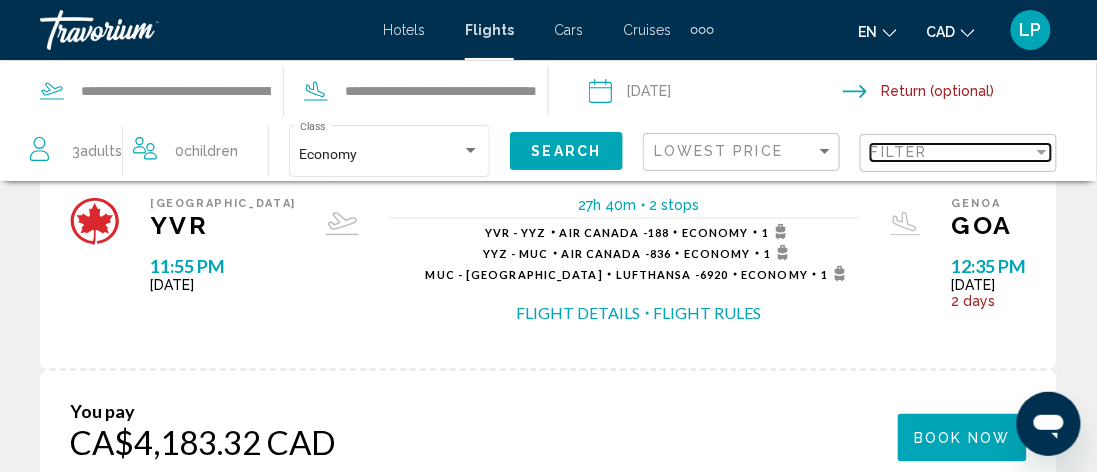 click at bounding box center (1042, 152) 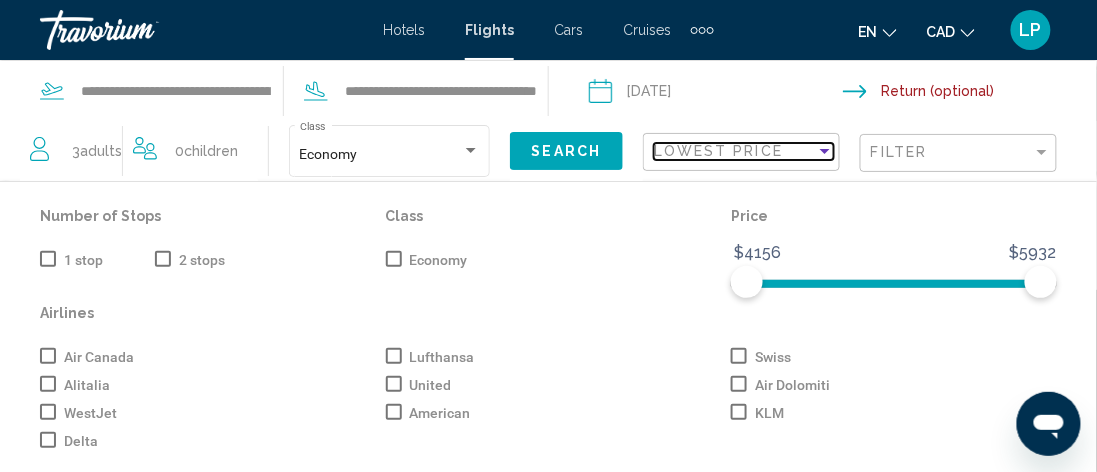 click at bounding box center [825, 151] 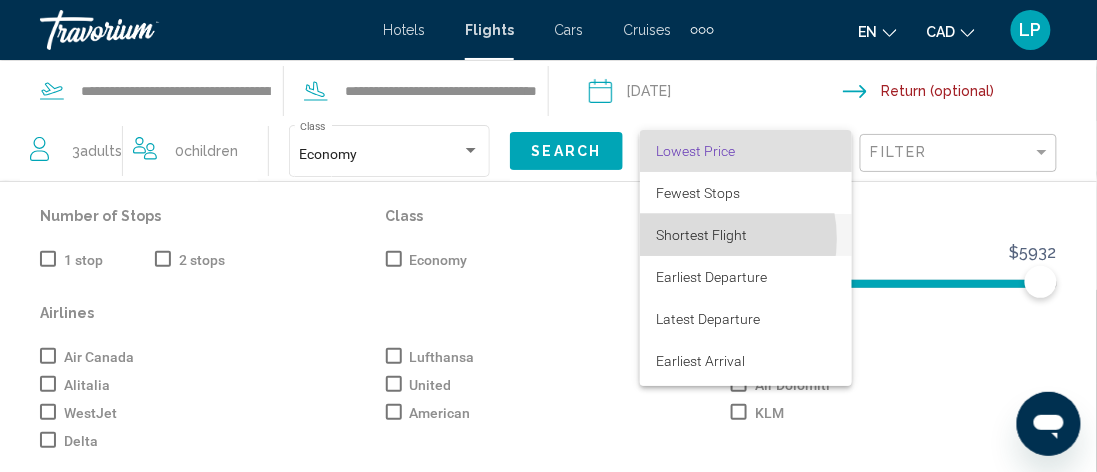click on "Shortest Flight" at bounding box center [698, 193] 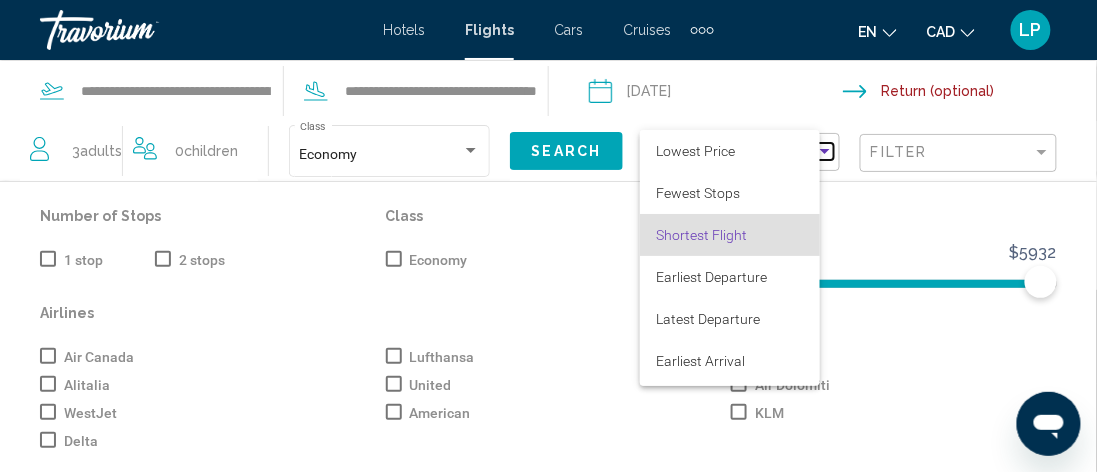 scroll, scrollTop: 2000, scrollLeft: 0, axis: vertical 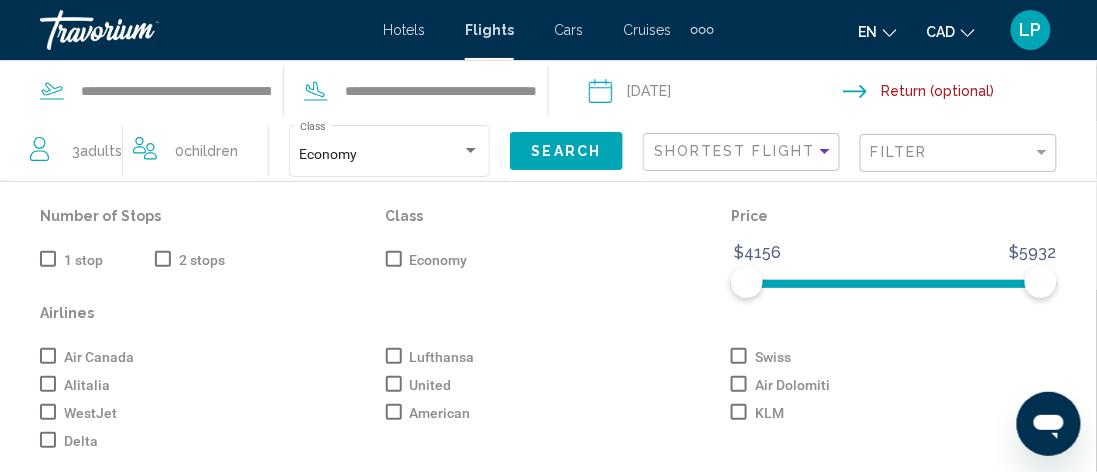 click on "Search" 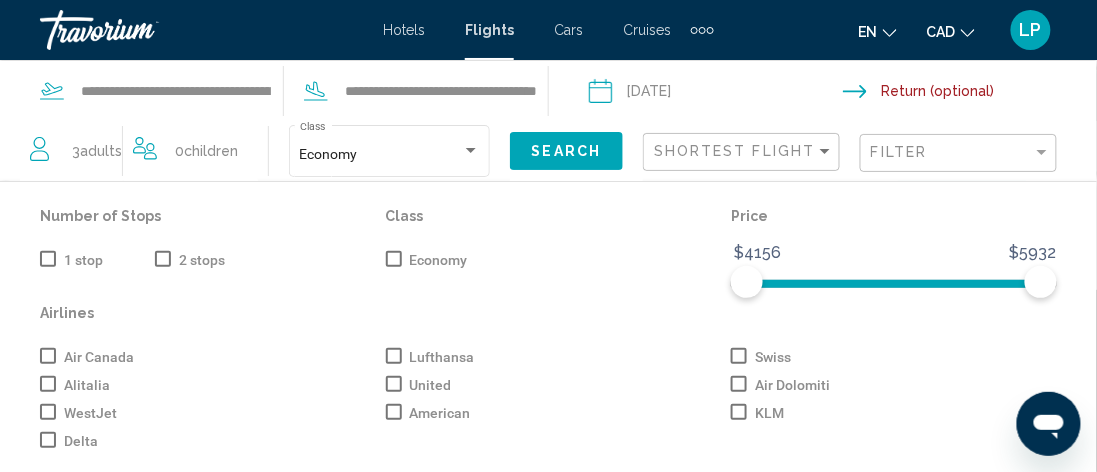 scroll, scrollTop: 1876, scrollLeft: 0, axis: vertical 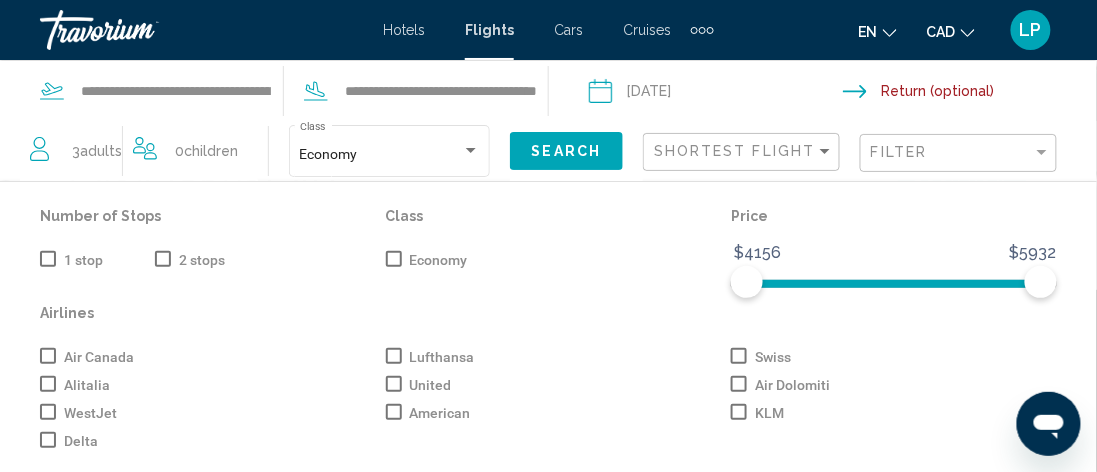 click at bounding box center [974, 94] 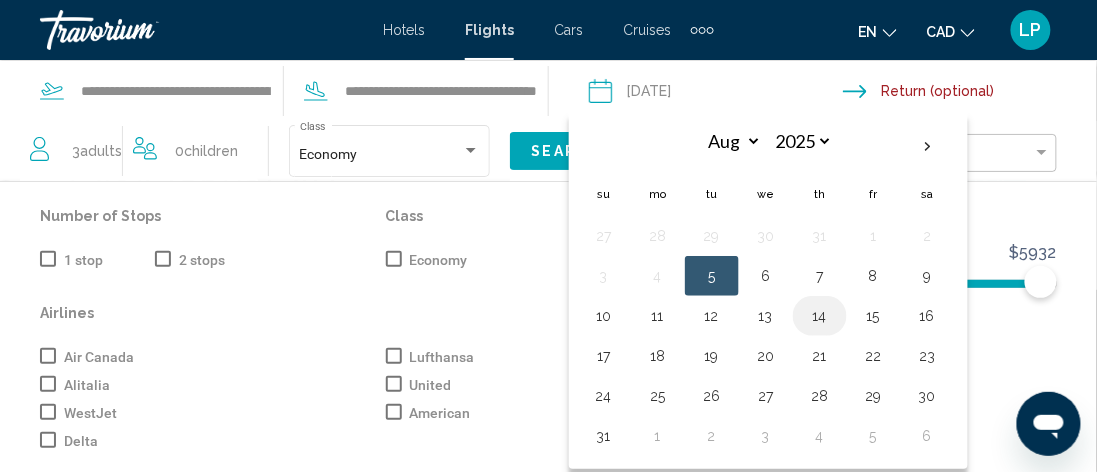 click on "14" at bounding box center (820, 316) 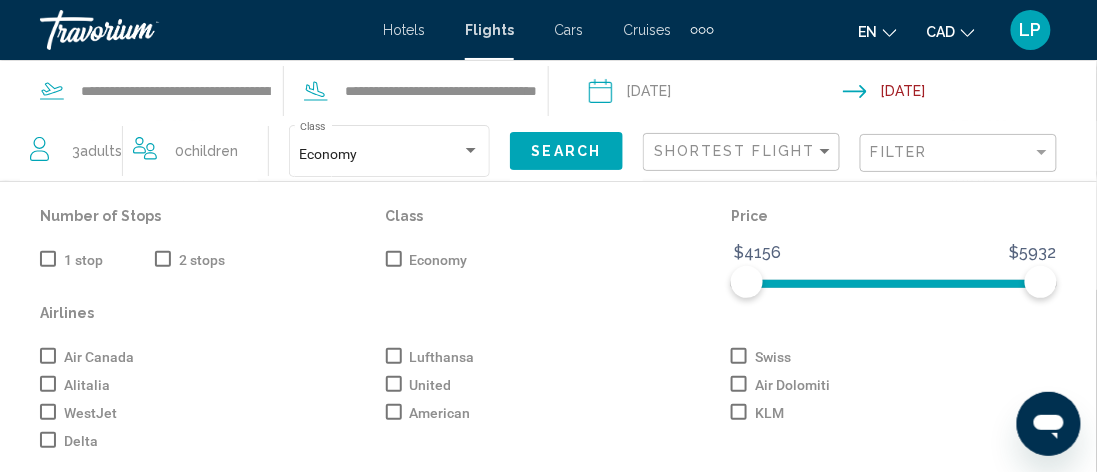 scroll, scrollTop: 121, scrollLeft: 0, axis: vertical 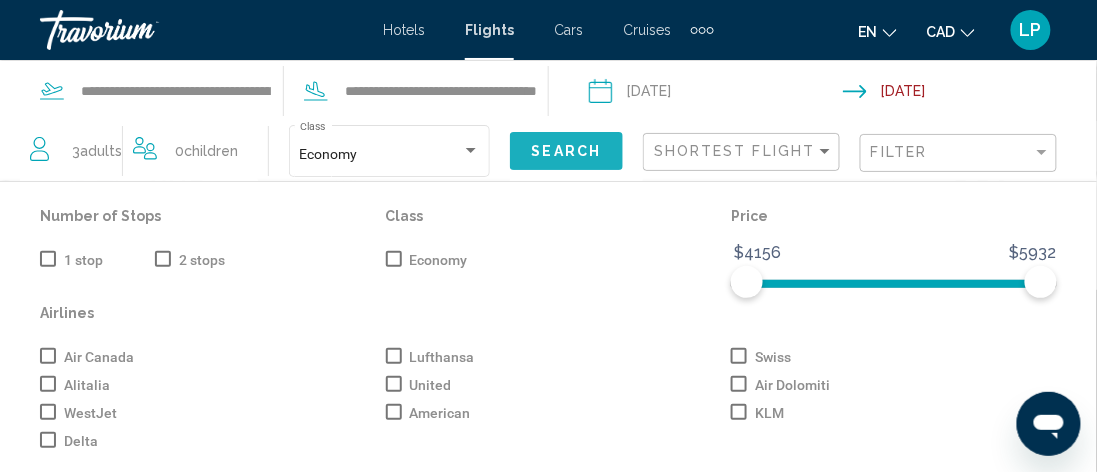 click on "Search" 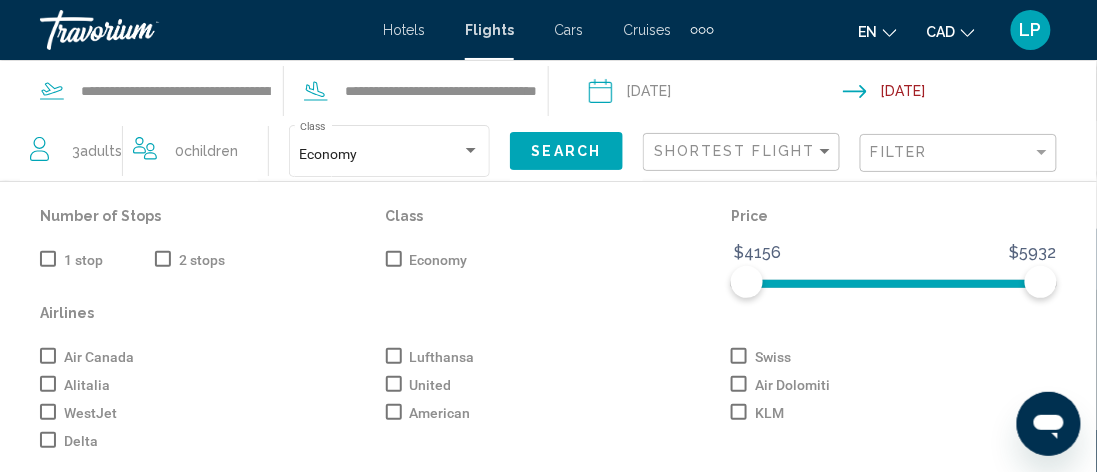 scroll, scrollTop: 0, scrollLeft: 0, axis: both 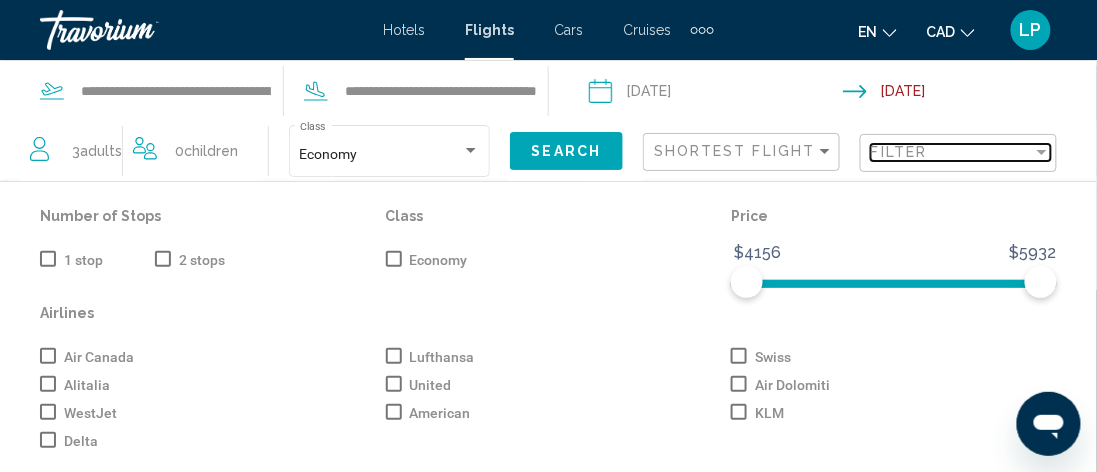 click at bounding box center [1042, 152] 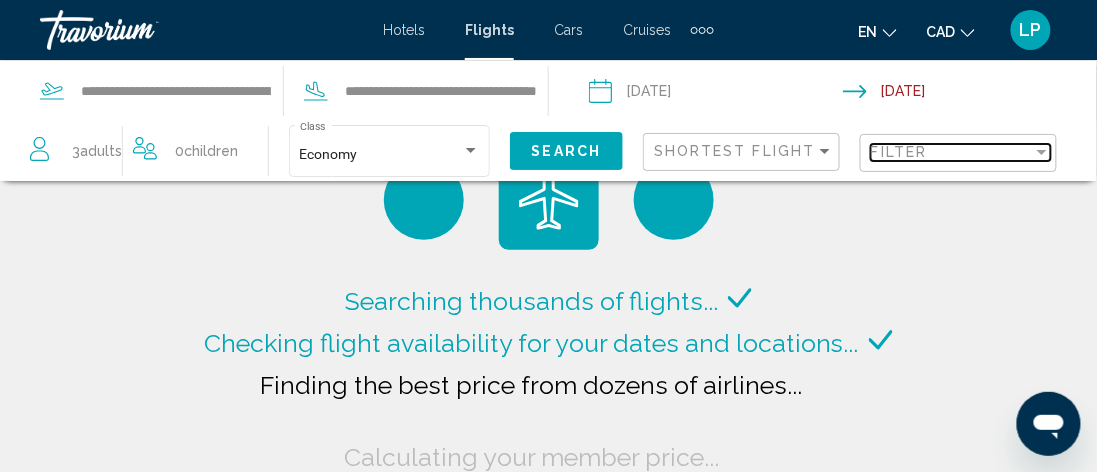 click at bounding box center (1042, 152) 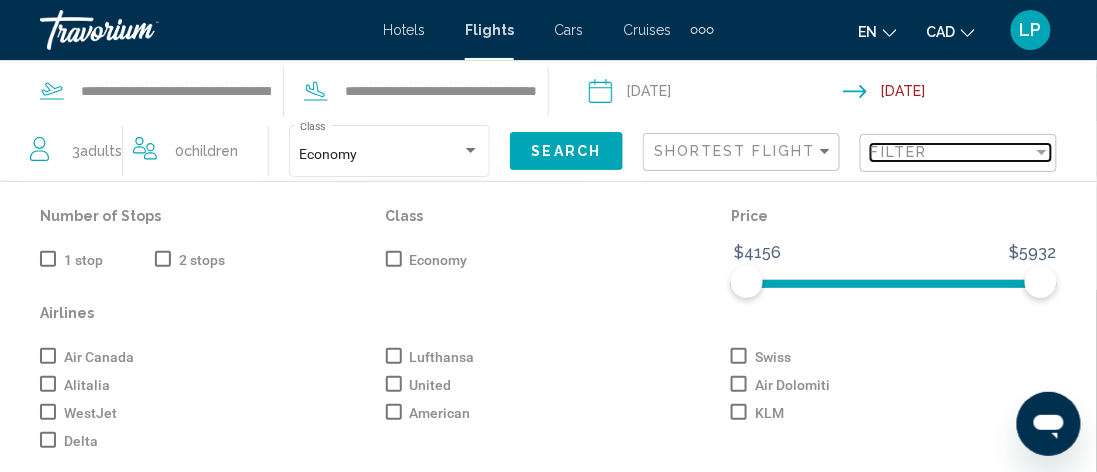 click at bounding box center [1042, 152] 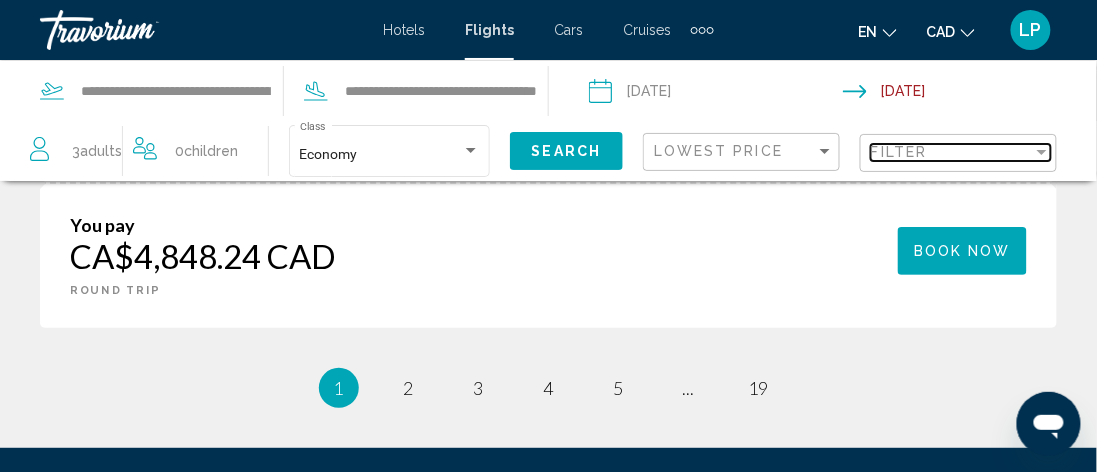 scroll, scrollTop: 3269, scrollLeft: 0, axis: vertical 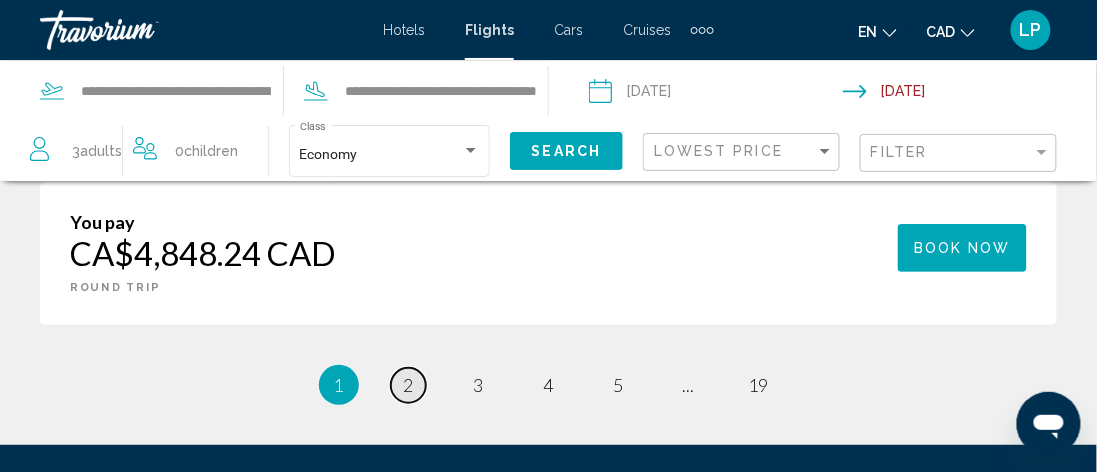 click on "2" at bounding box center [409, 385] 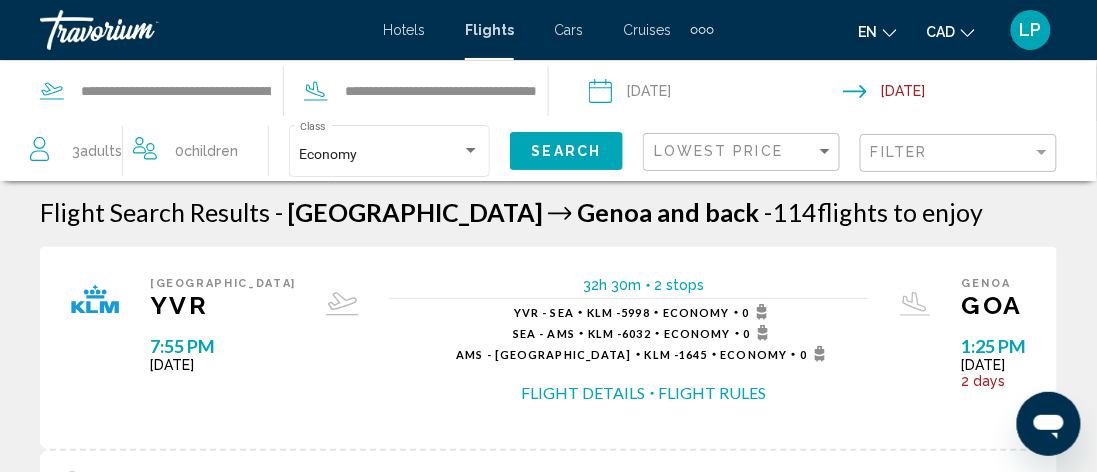 scroll, scrollTop: 0, scrollLeft: 0, axis: both 